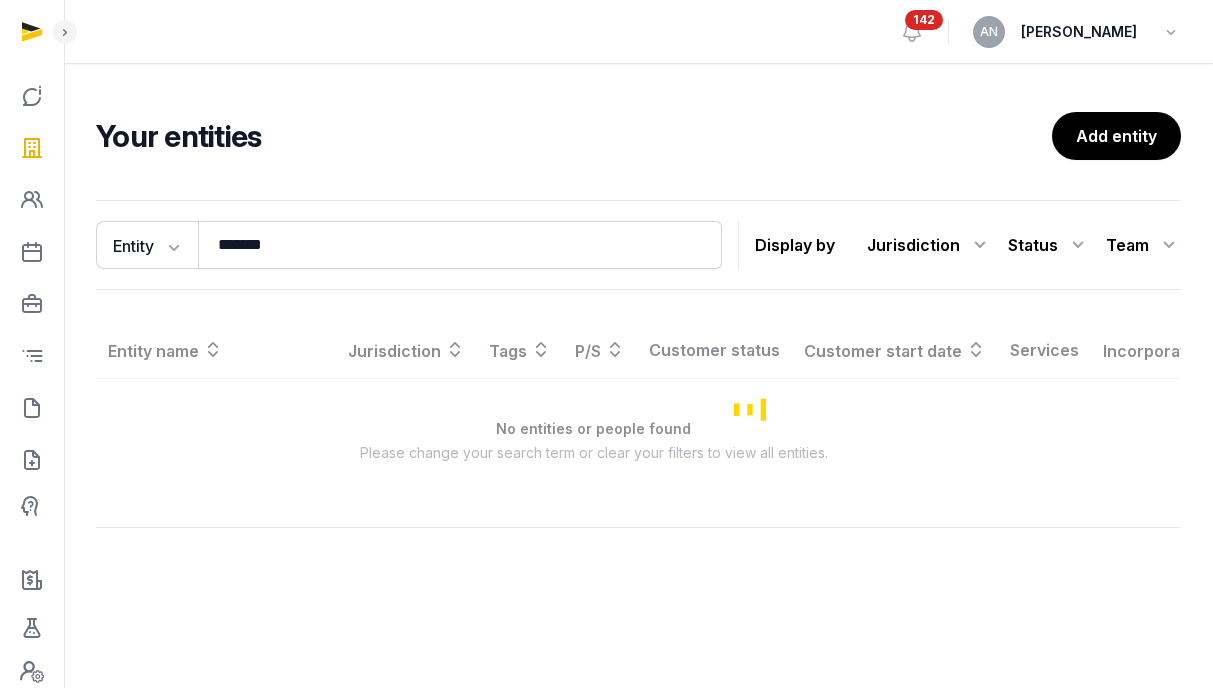 scroll, scrollTop: 0, scrollLeft: 0, axis: both 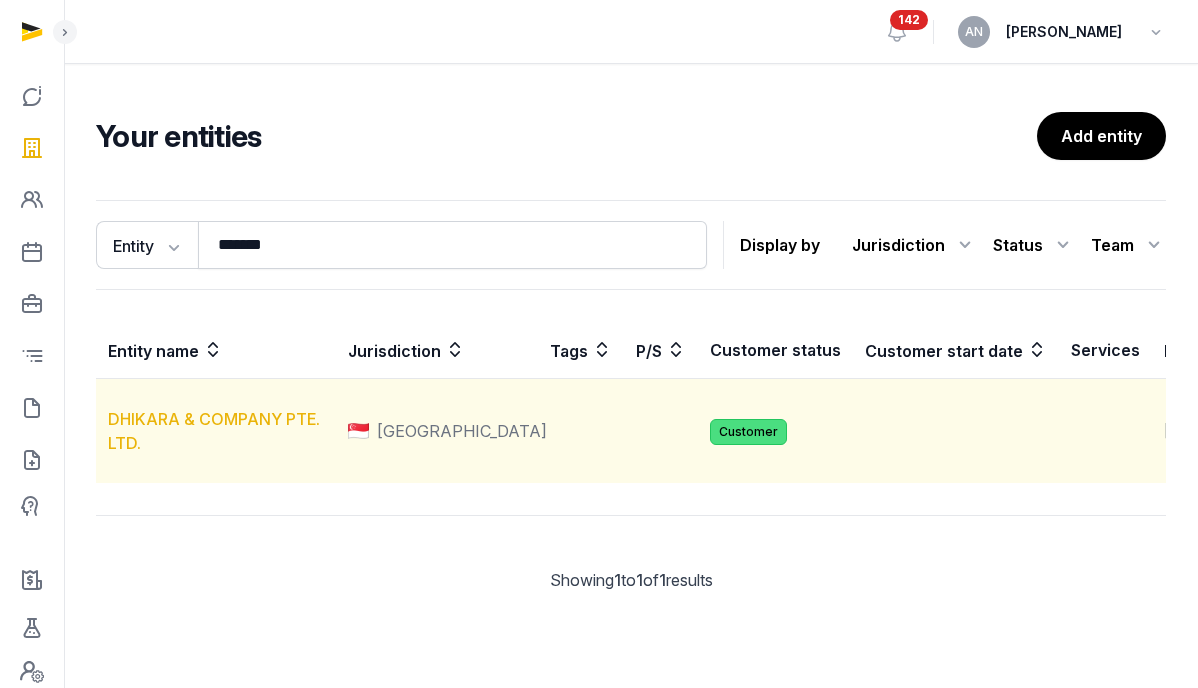 type on "*******" 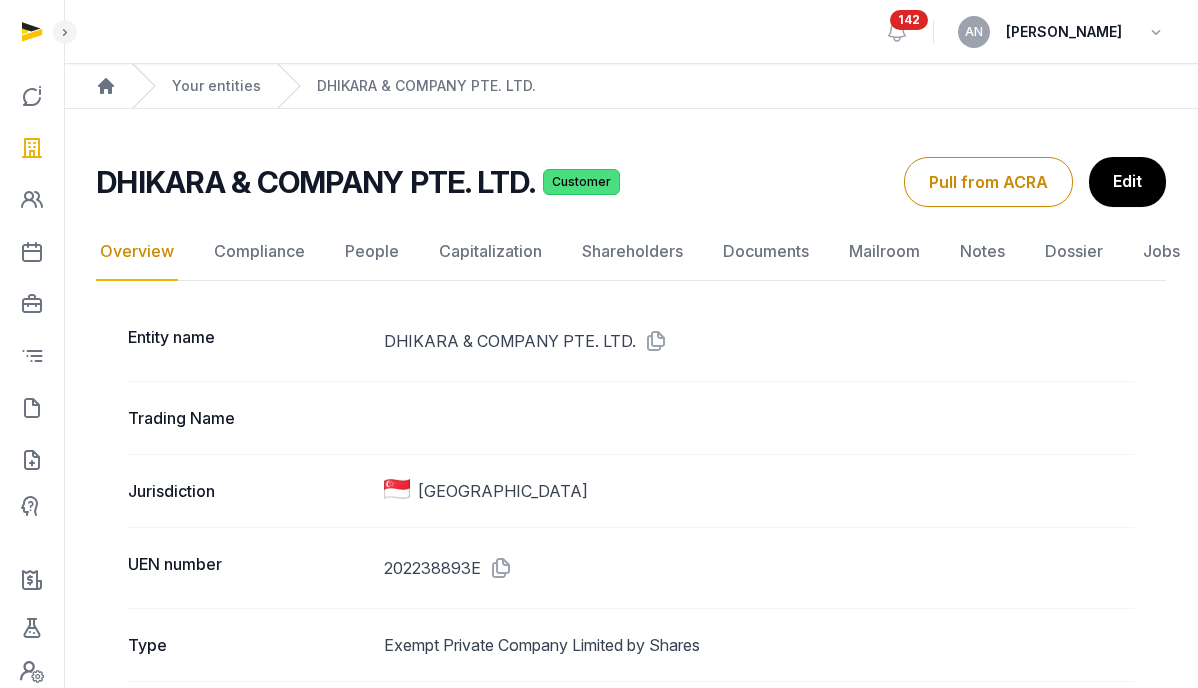 drag, startPoint x: 502, startPoint y: 560, endPoint x: 882, endPoint y: 57, distance: 630.4038 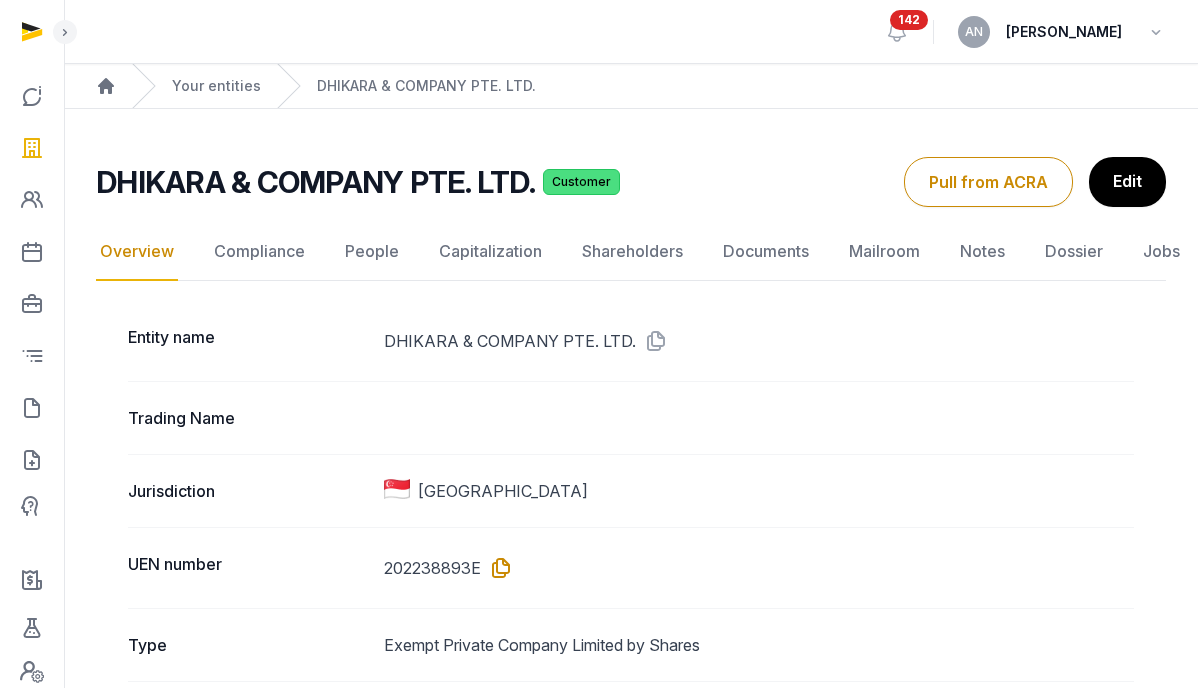 click at bounding box center (497, 568) 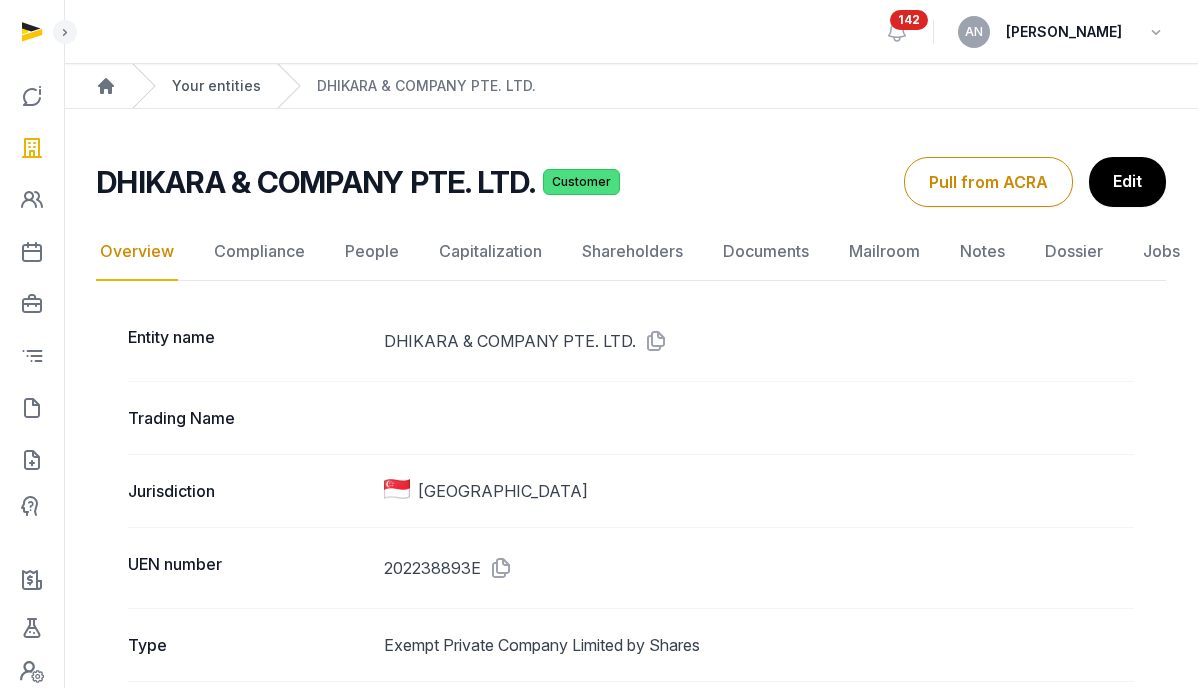 click on "Your entities" at bounding box center [216, 86] 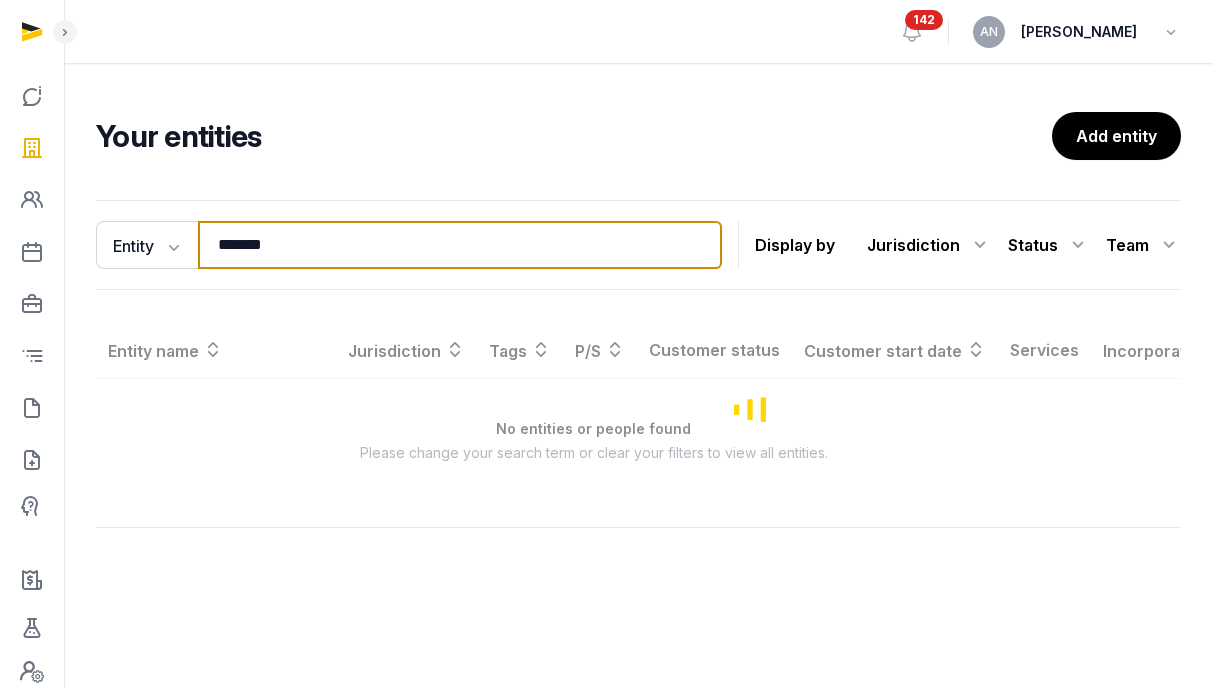 click on "*******" at bounding box center (460, 245) 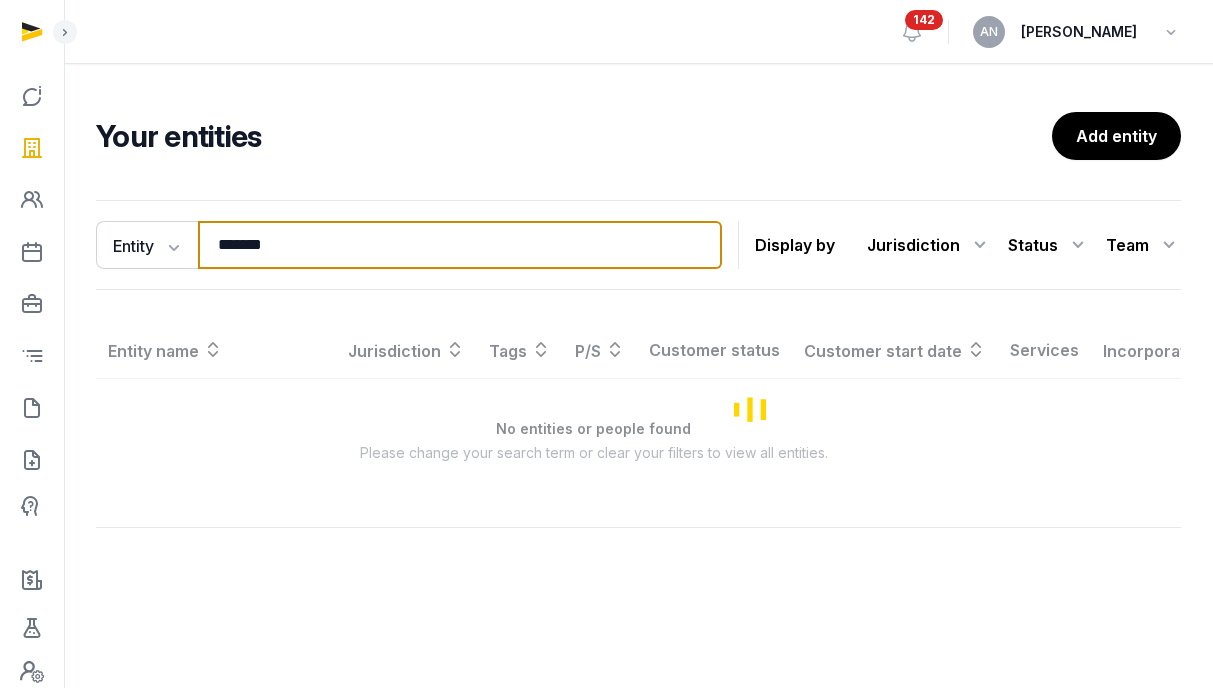 click on "*******" at bounding box center (460, 245) 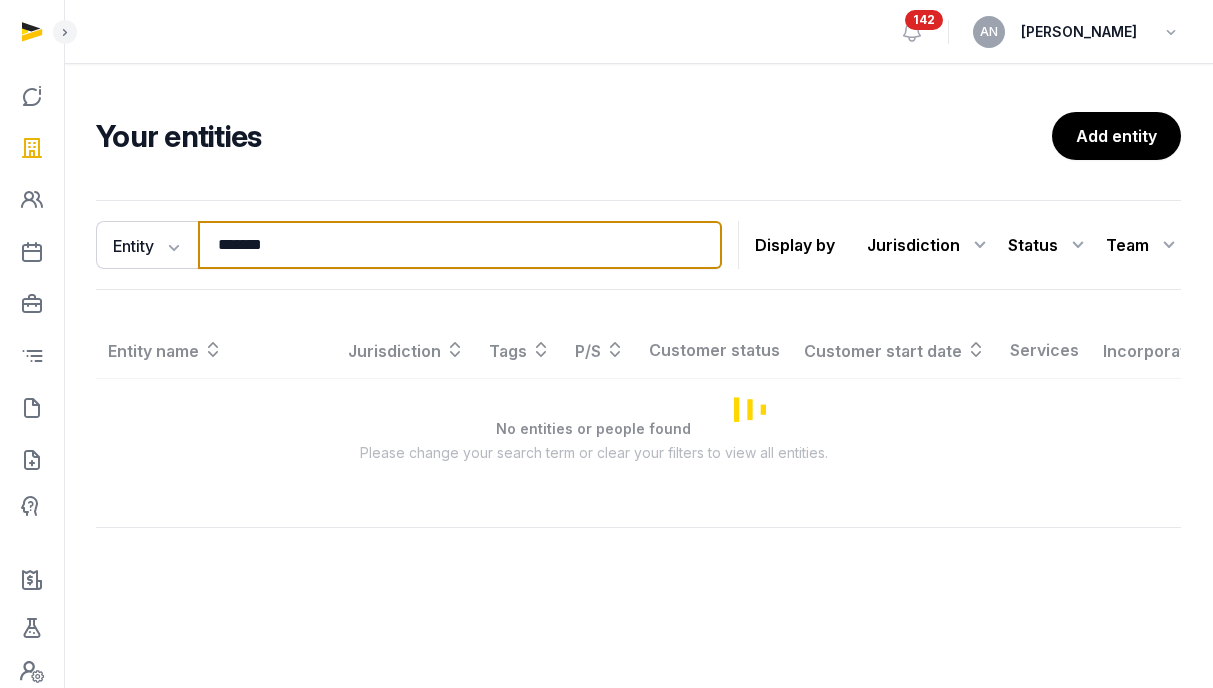 click on "*******" at bounding box center [460, 245] 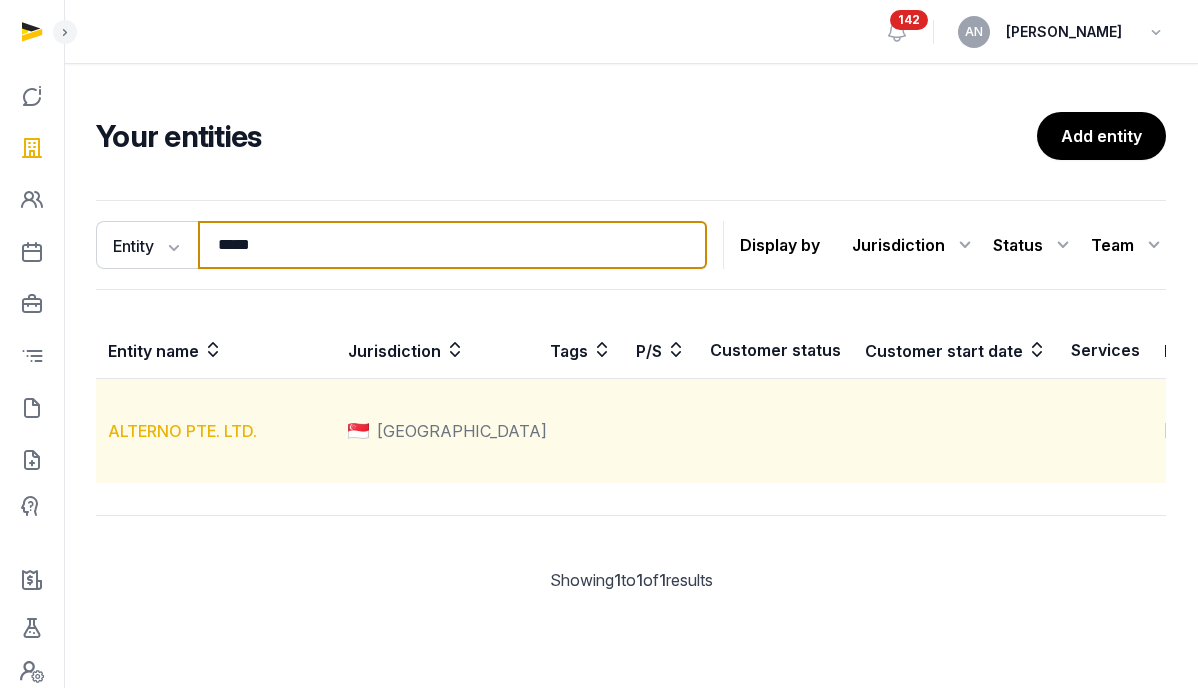 type on "*****" 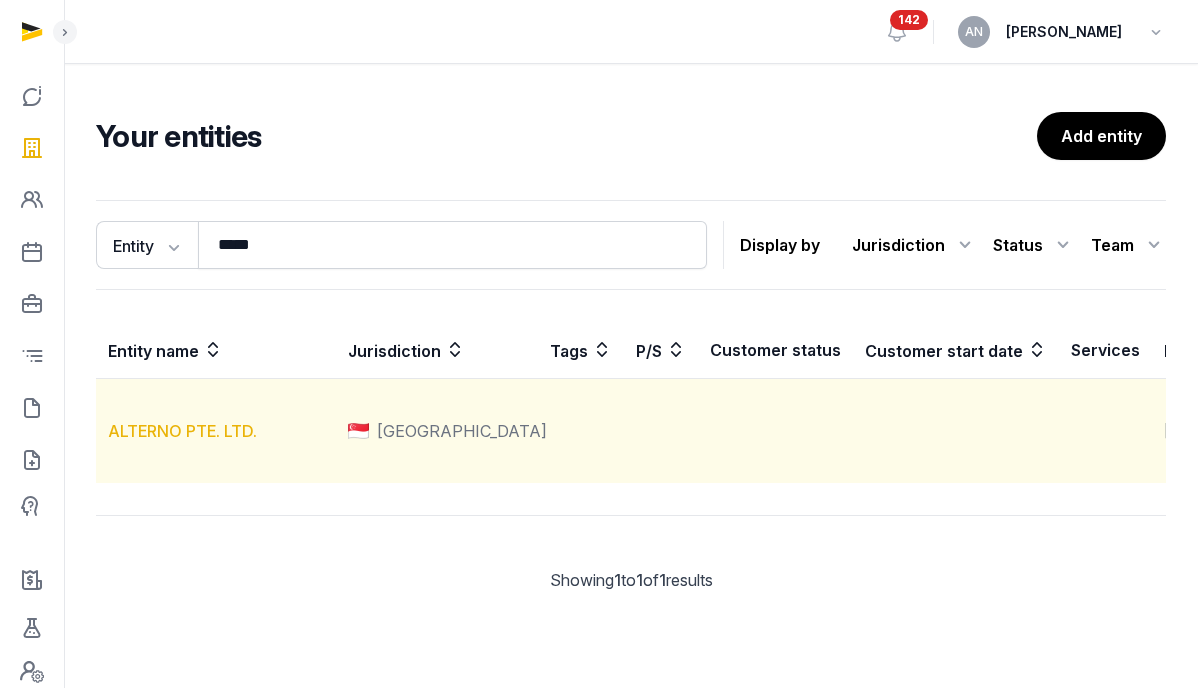click on "ALTERNO PTE. LTD." at bounding box center [182, 431] 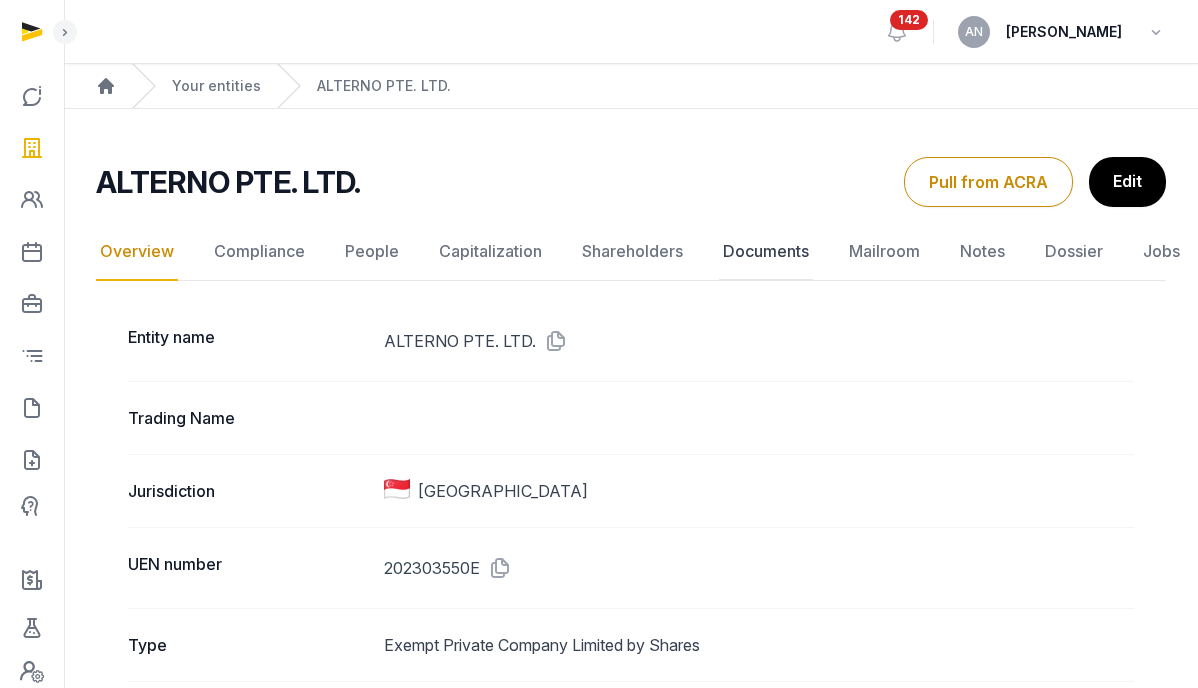 click on "Documents" 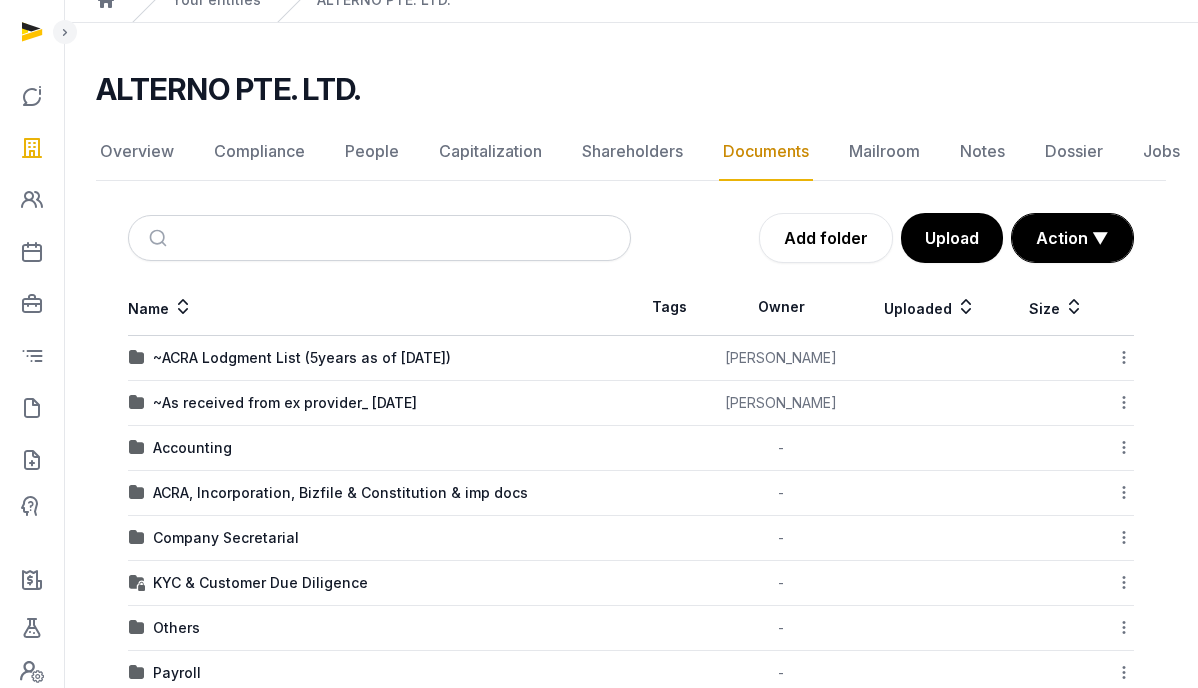 scroll, scrollTop: 91, scrollLeft: 0, axis: vertical 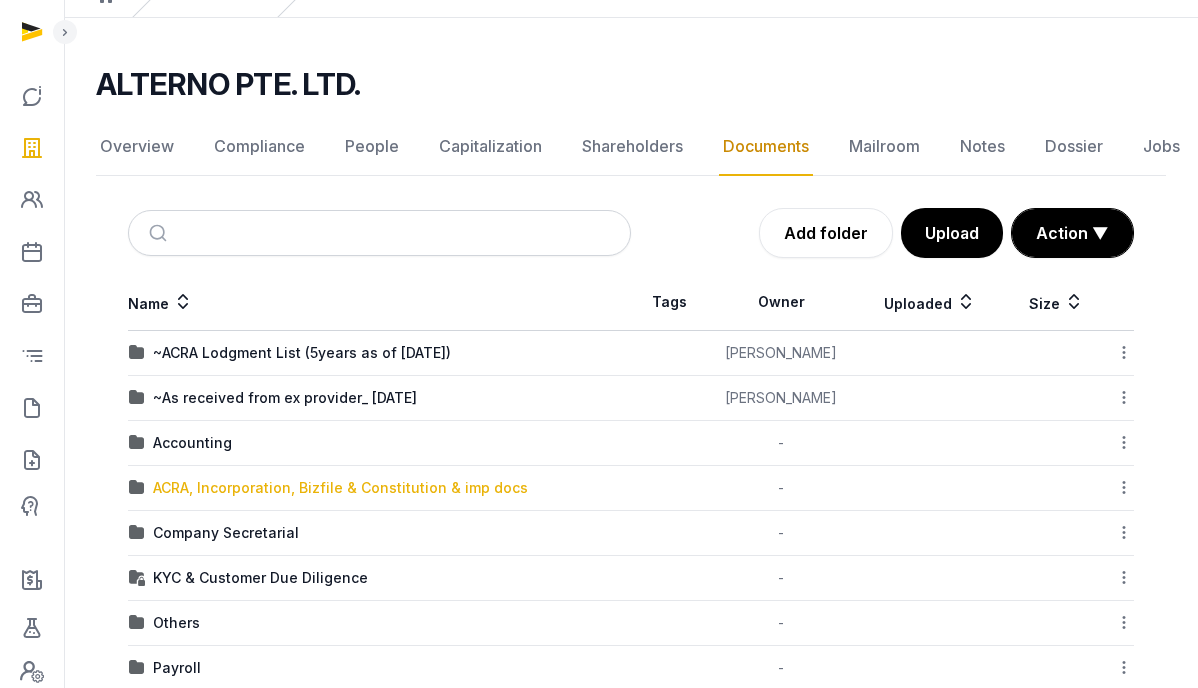 click on "ACRA, Incorporation, Bizfile & Constitution & imp docs" at bounding box center (340, 488) 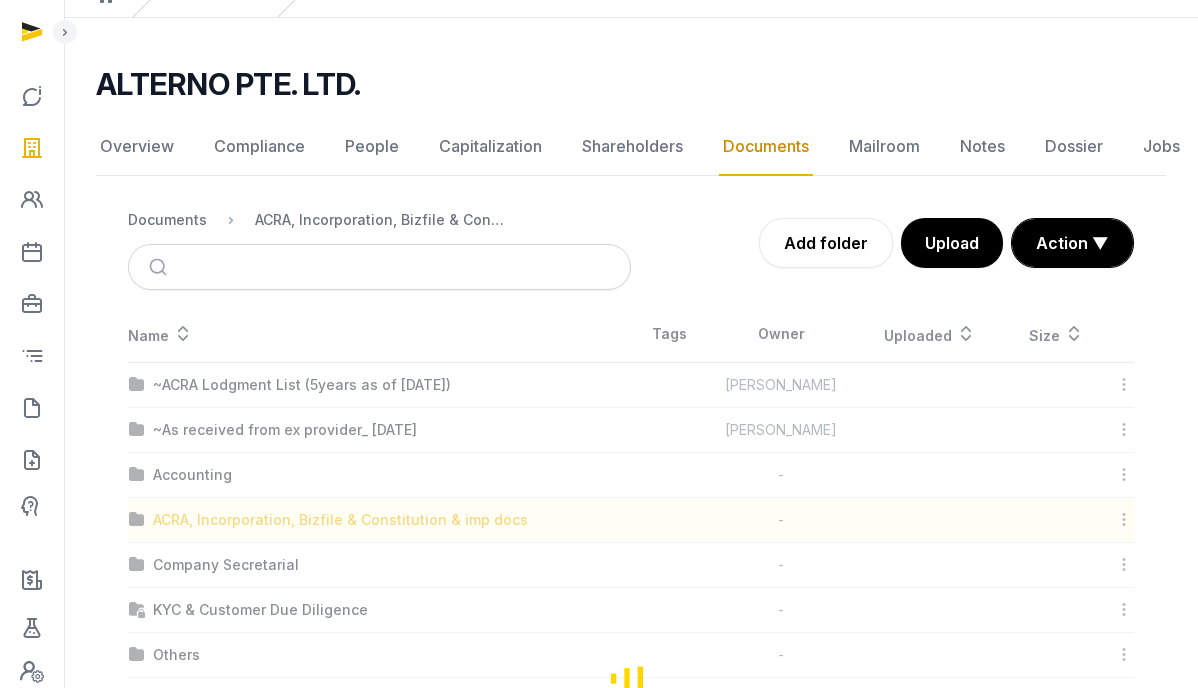 scroll, scrollTop: 30, scrollLeft: 0, axis: vertical 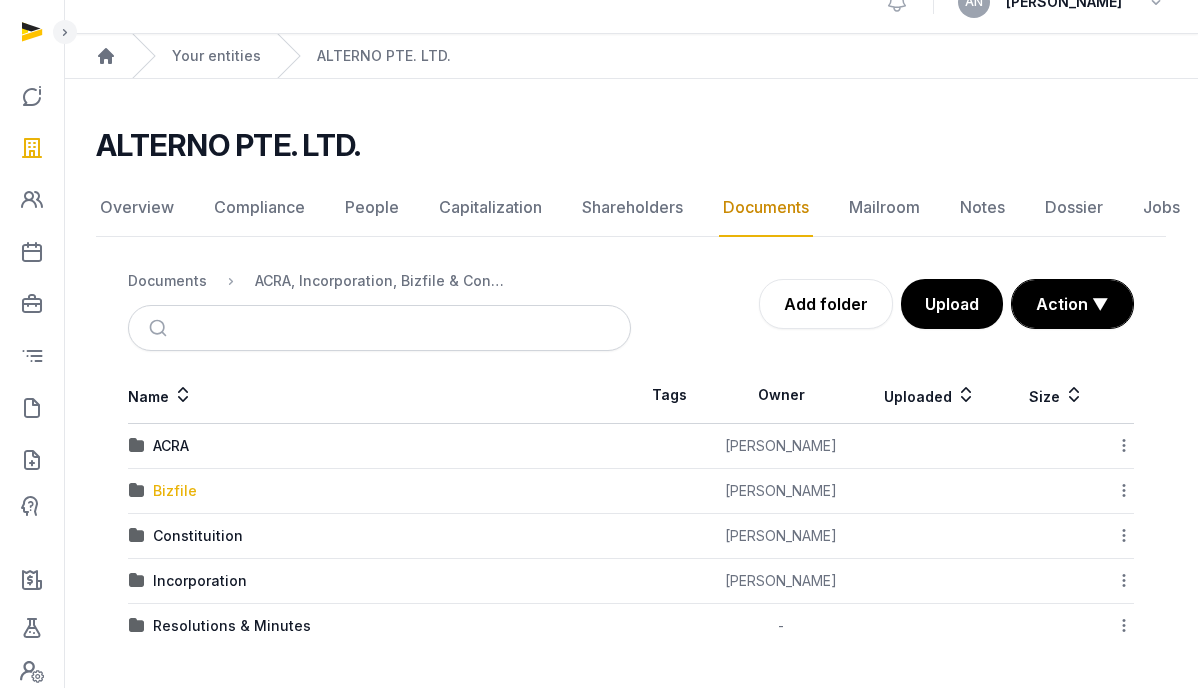 click on "Bizfile" at bounding box center (175, 491) 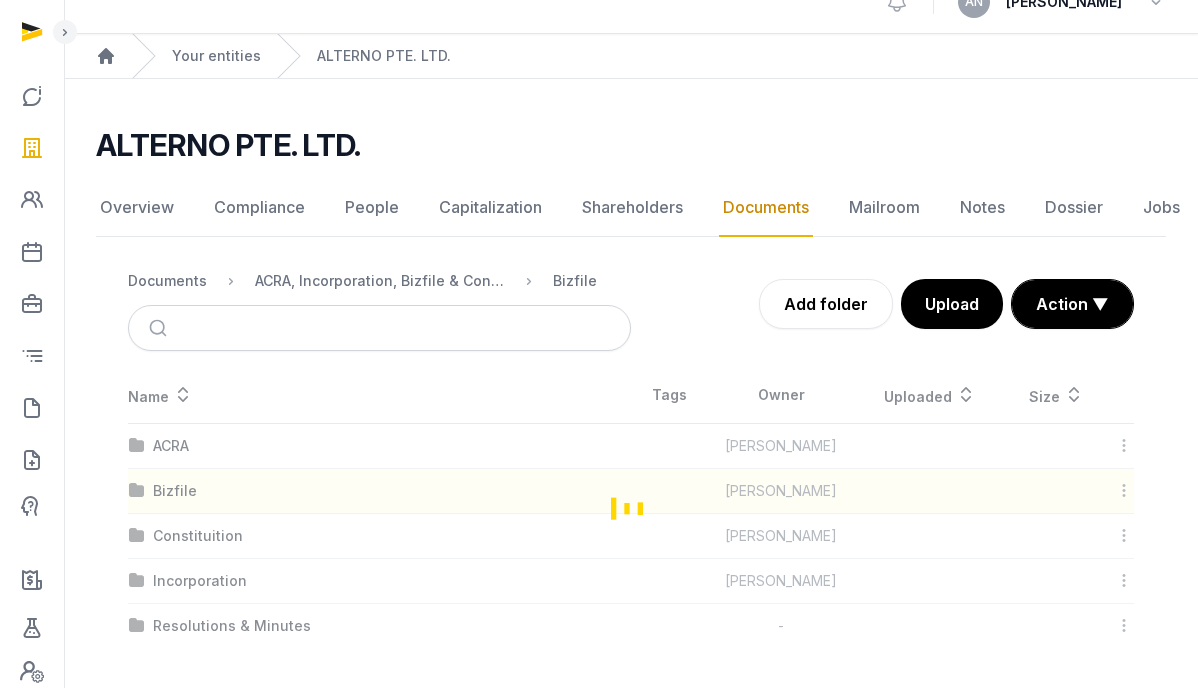 scroll, scrollTop: 0, scrollLeft: 0, axis: both 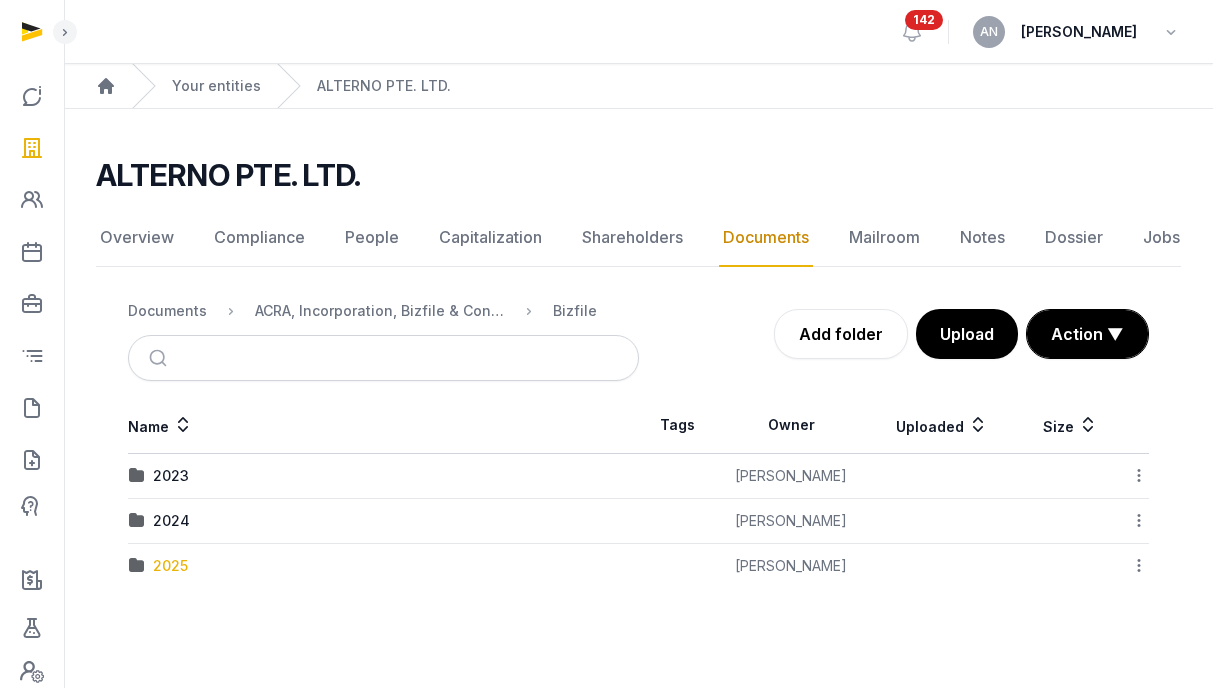 click on "2025" at bounding box center (170, 566) 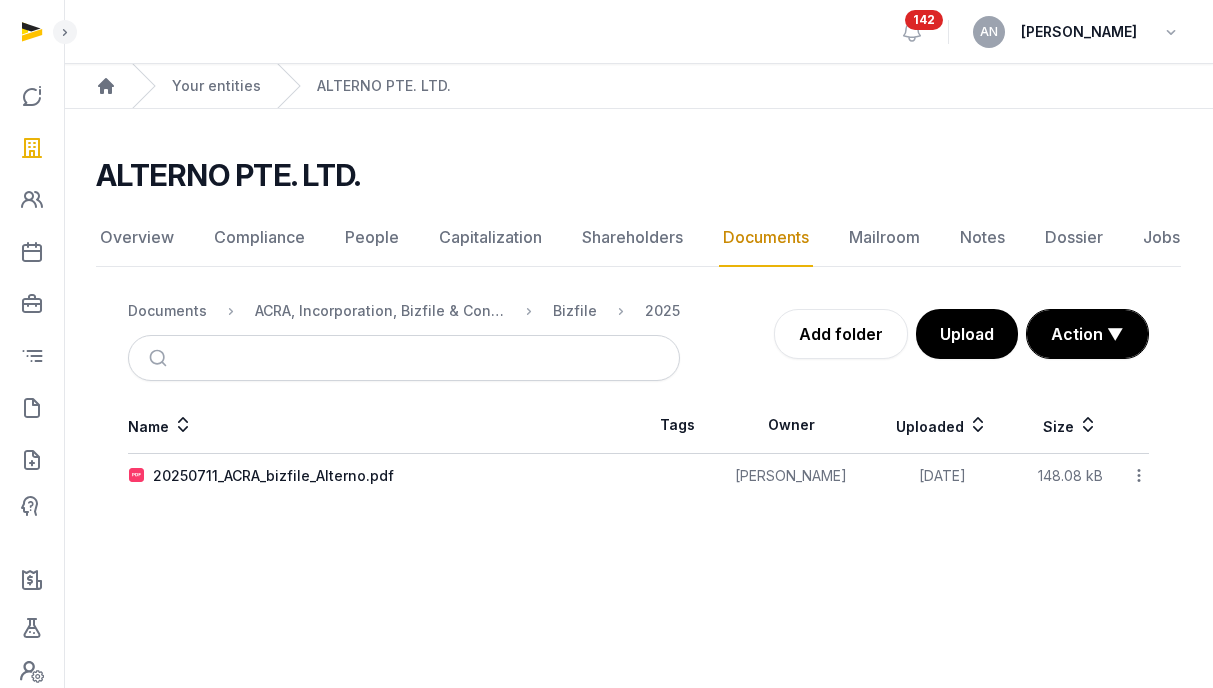 click 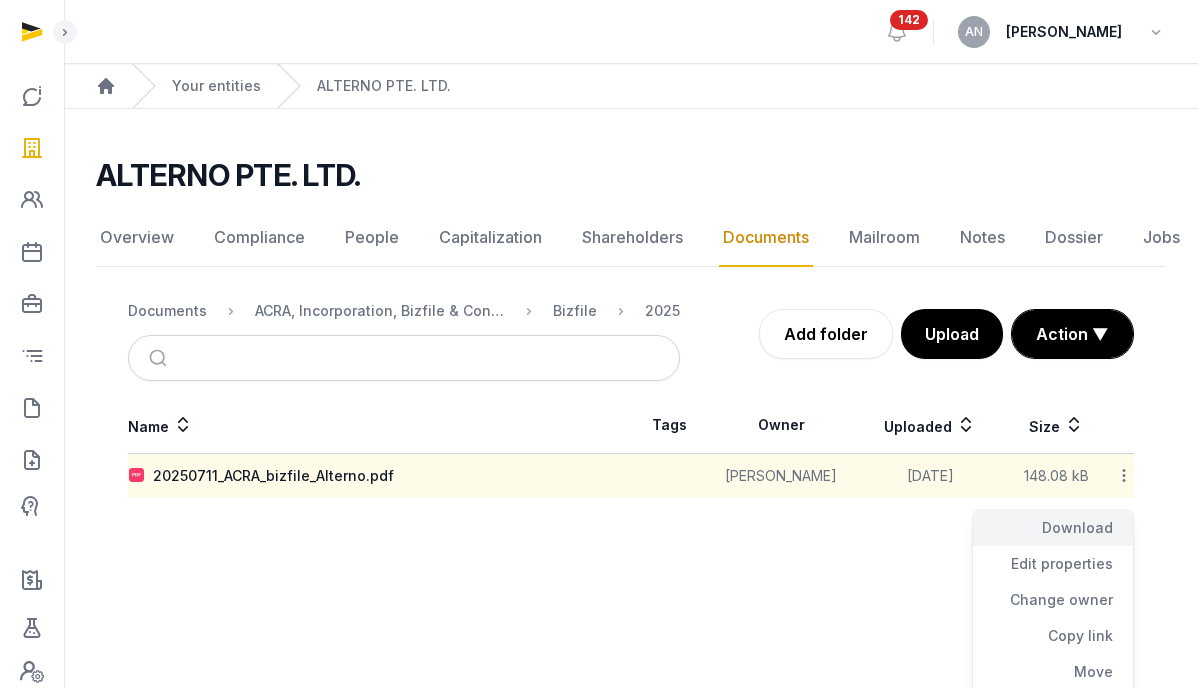 click on "Download" 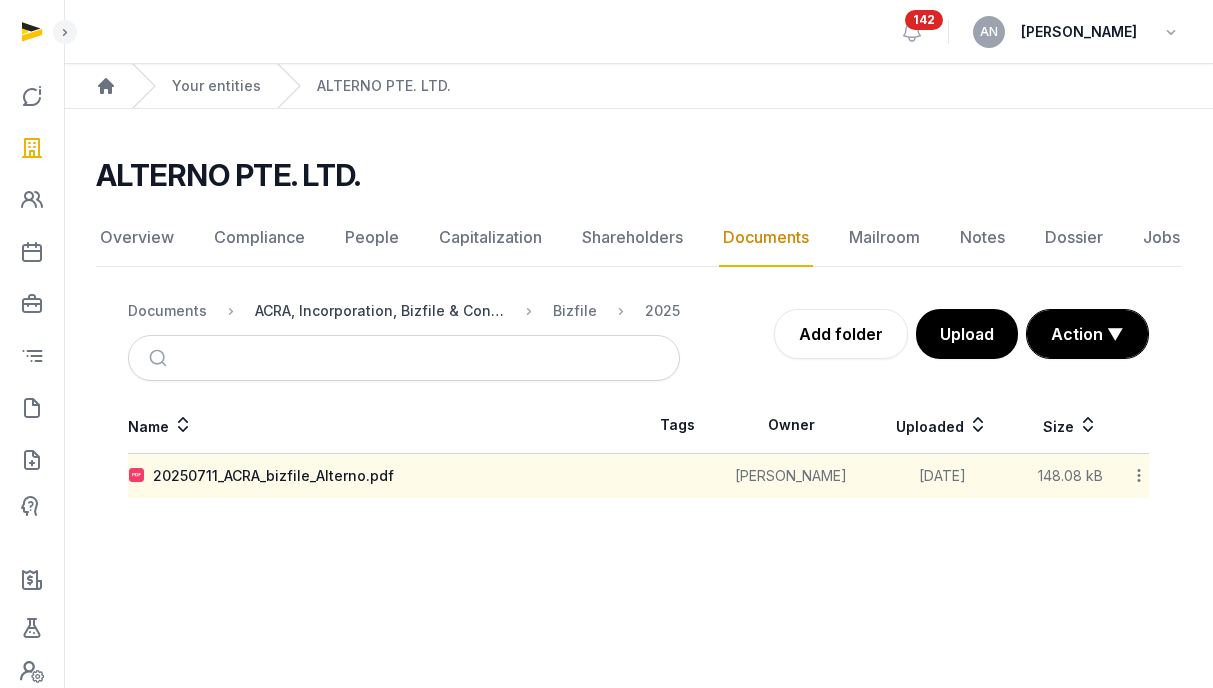 click on "ACRA, Incorporation, Bizfile & Constitution & imp docs" at bounding box center (380, 311) 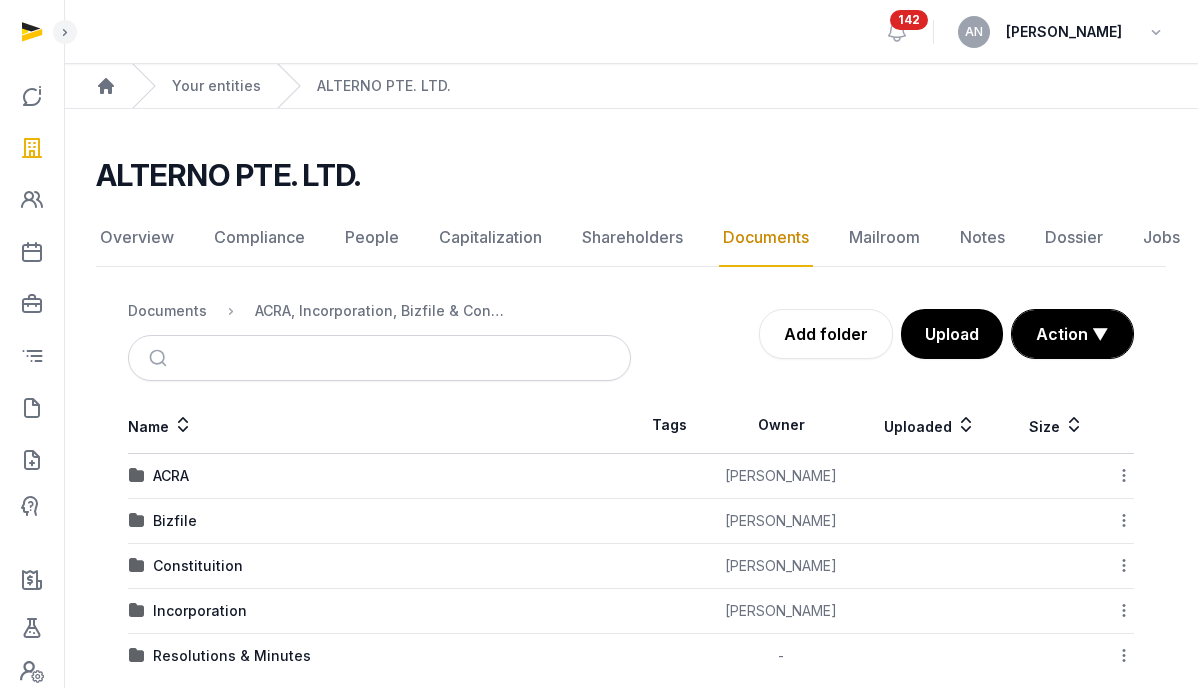 scroll, scrollTop: 30, scrollLeft: 0, axis: vertical 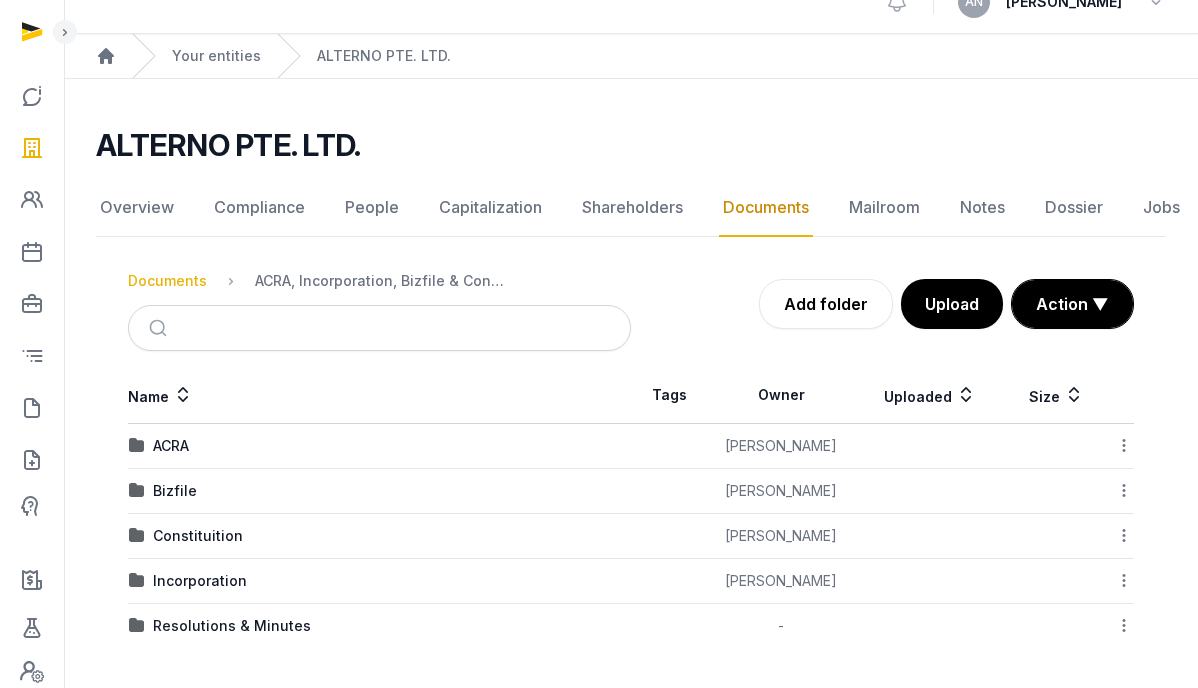 click on "Documents" at bounding box center (167, 281) 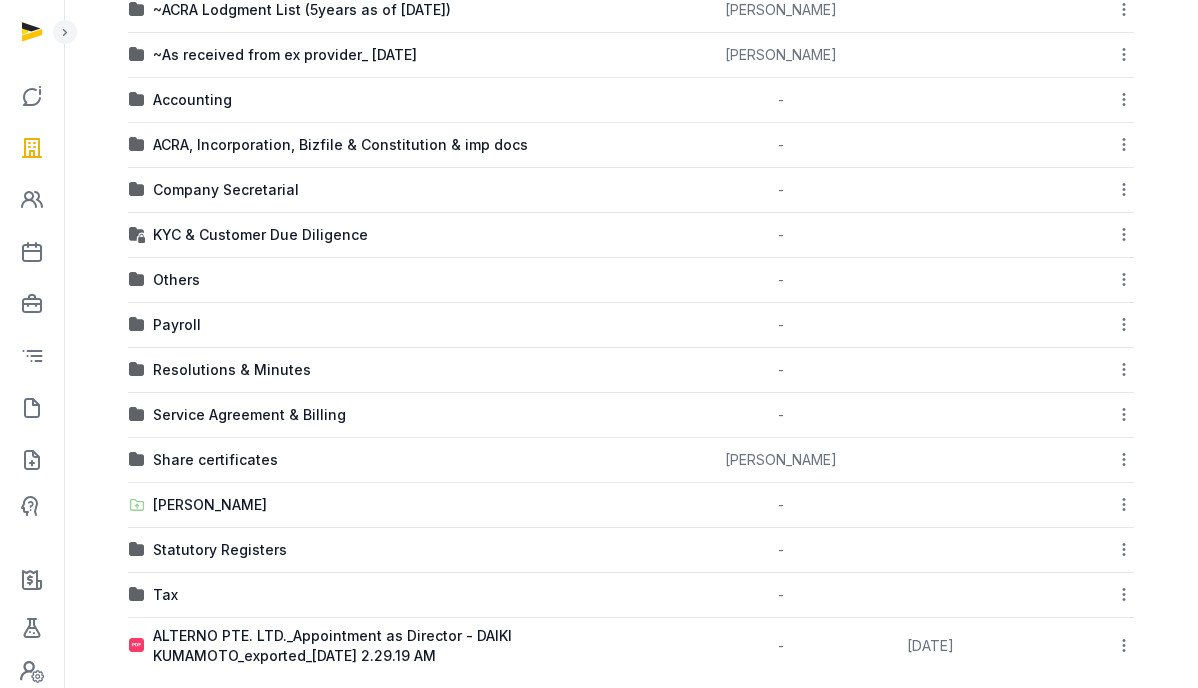 scroll, scrollTop: 460, scrollLeft: 0, axis: vertical 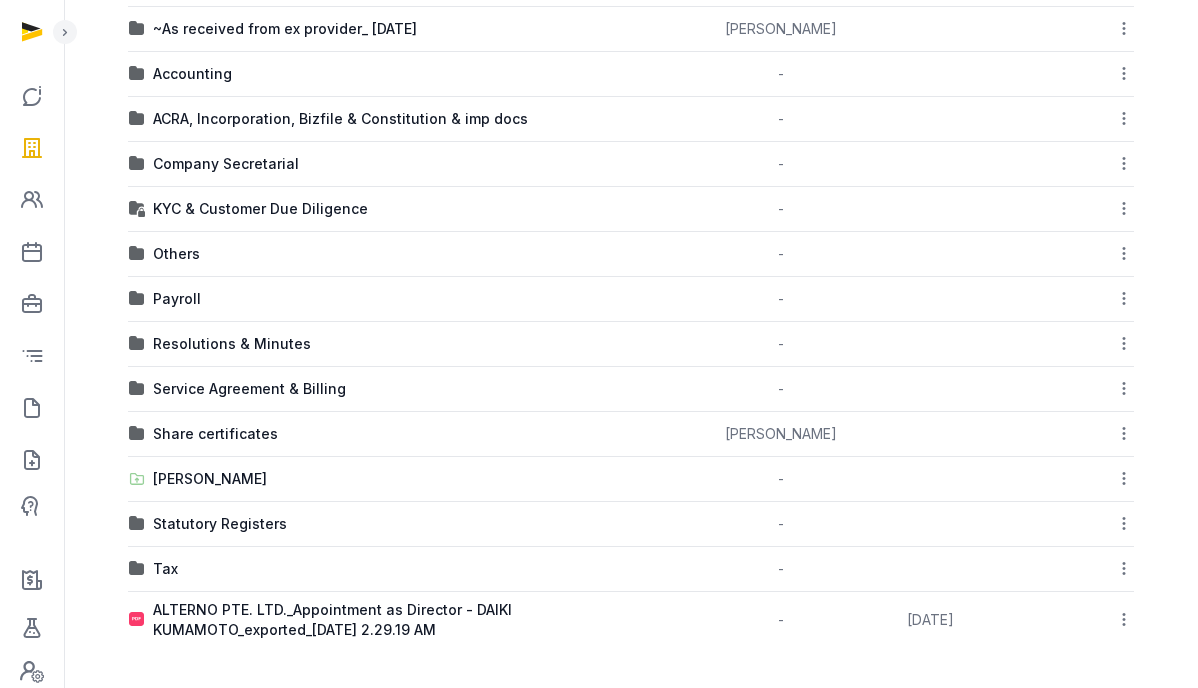 click 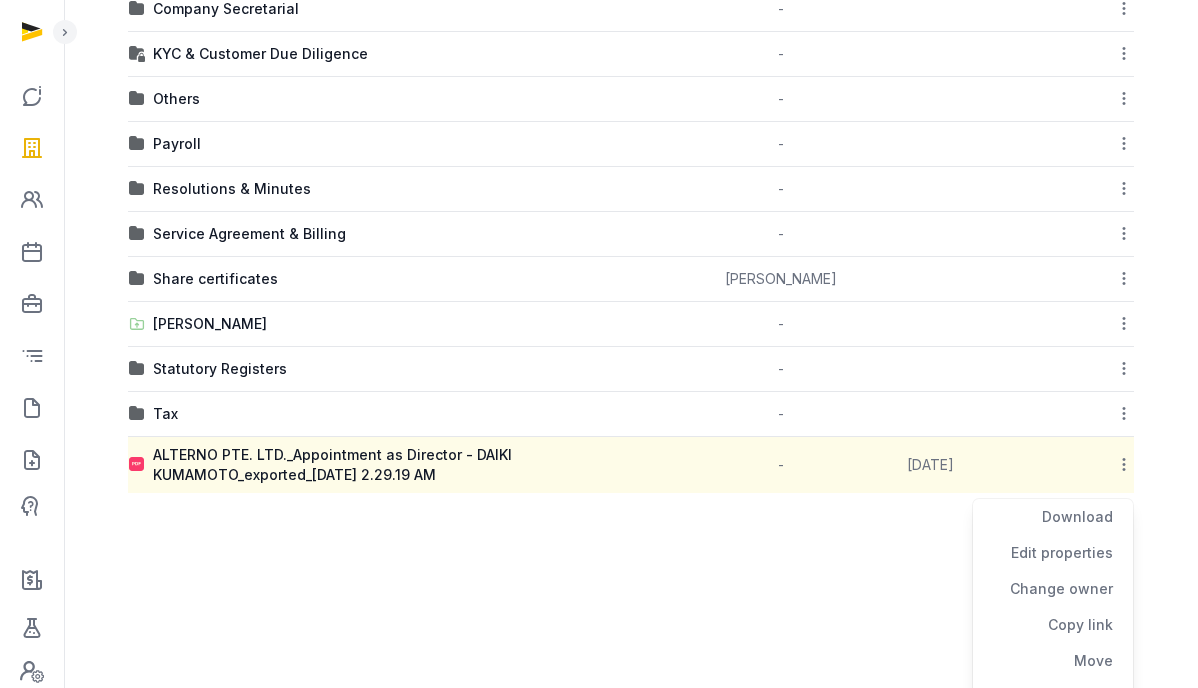 scroll, scrollTop: 678, scrollLeft: 0, axis: vertical 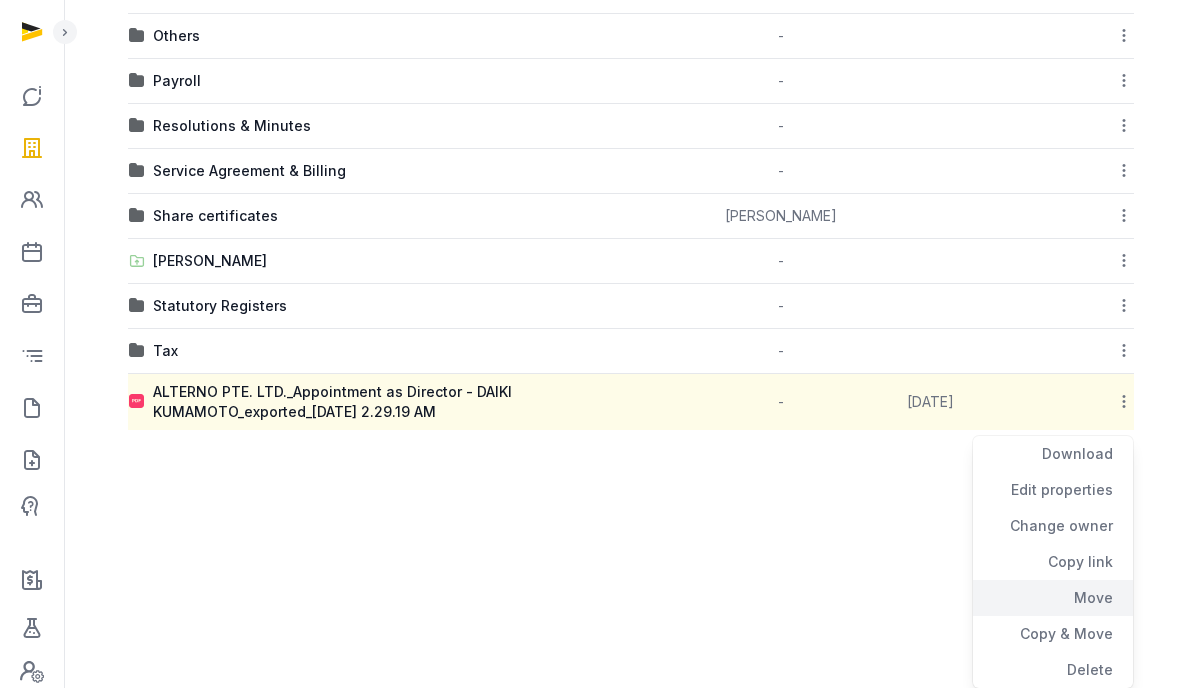 click on "Move" 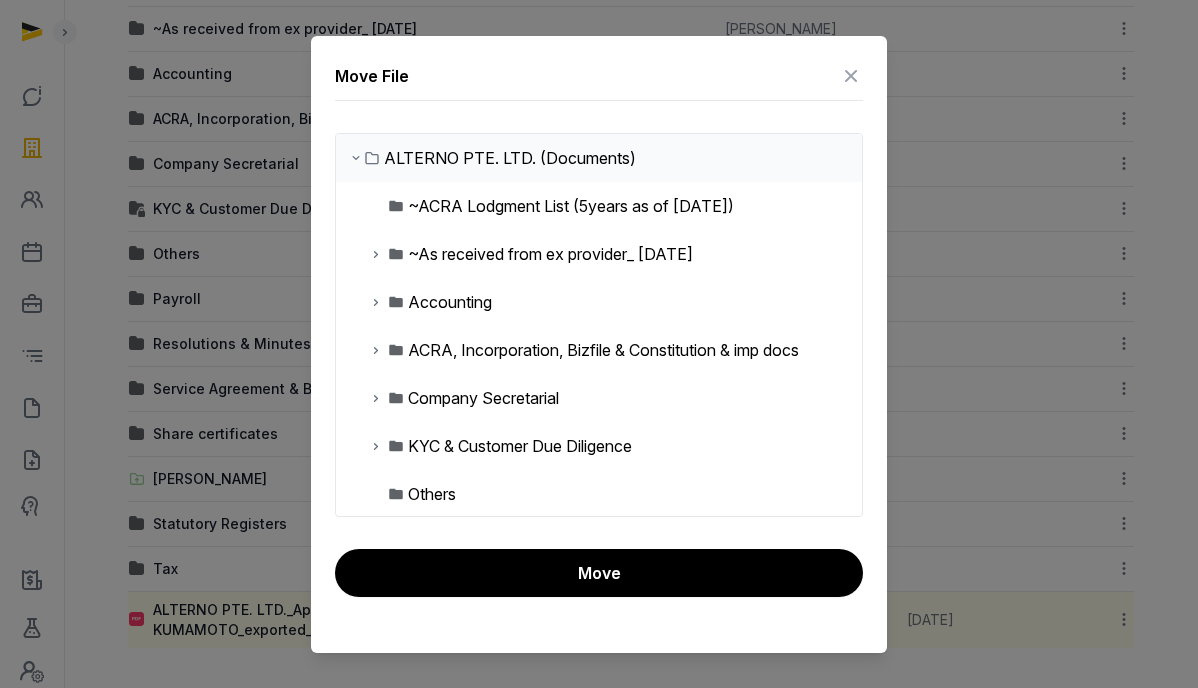 scroll, scrollTop: 460, scrollLeft: 0, axis: vertical 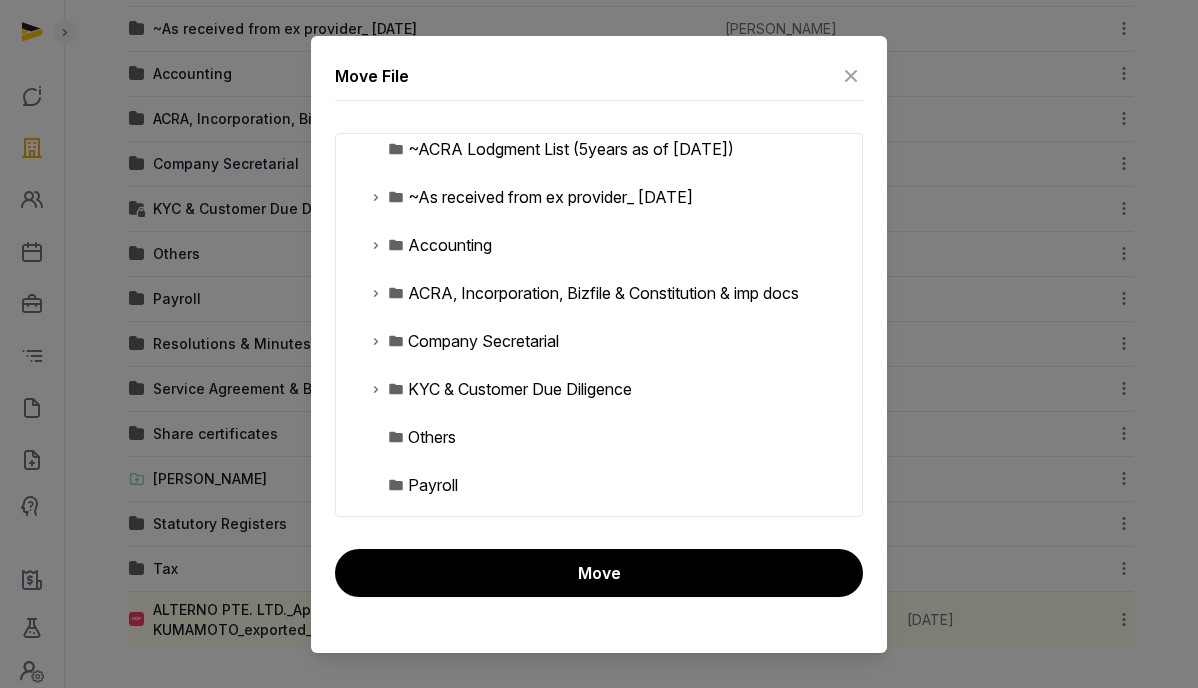 click on "Company Secretarial" at bounding box center (471, 341) 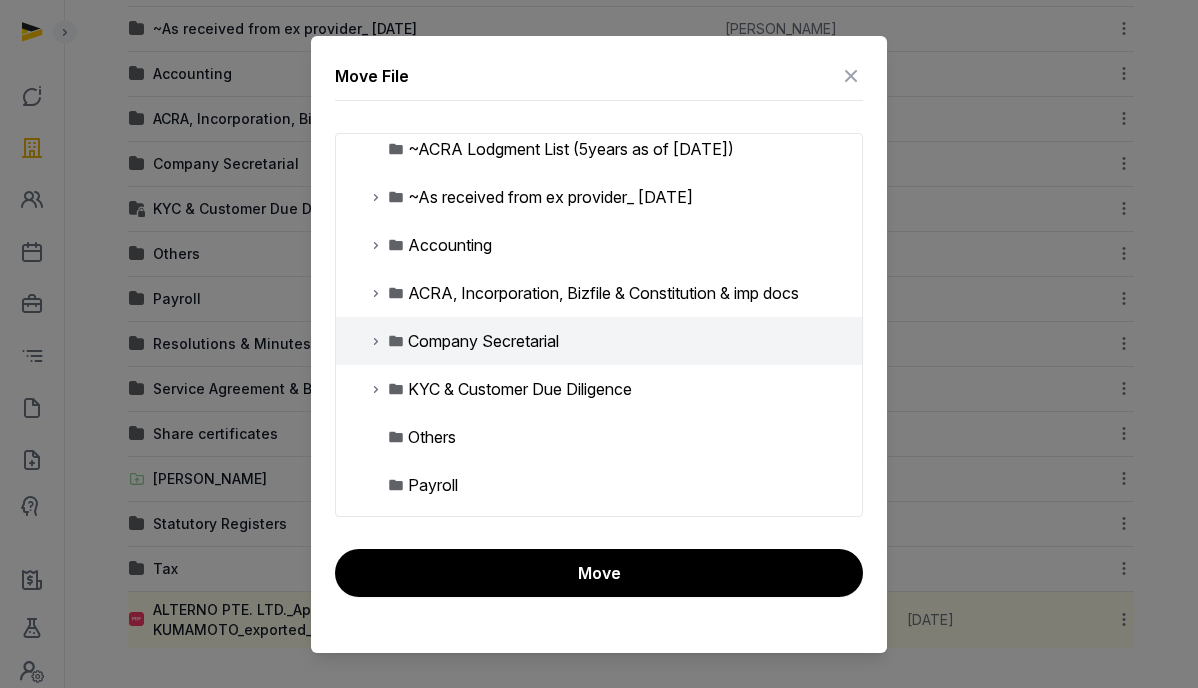 click at bounding box center (376, 341) 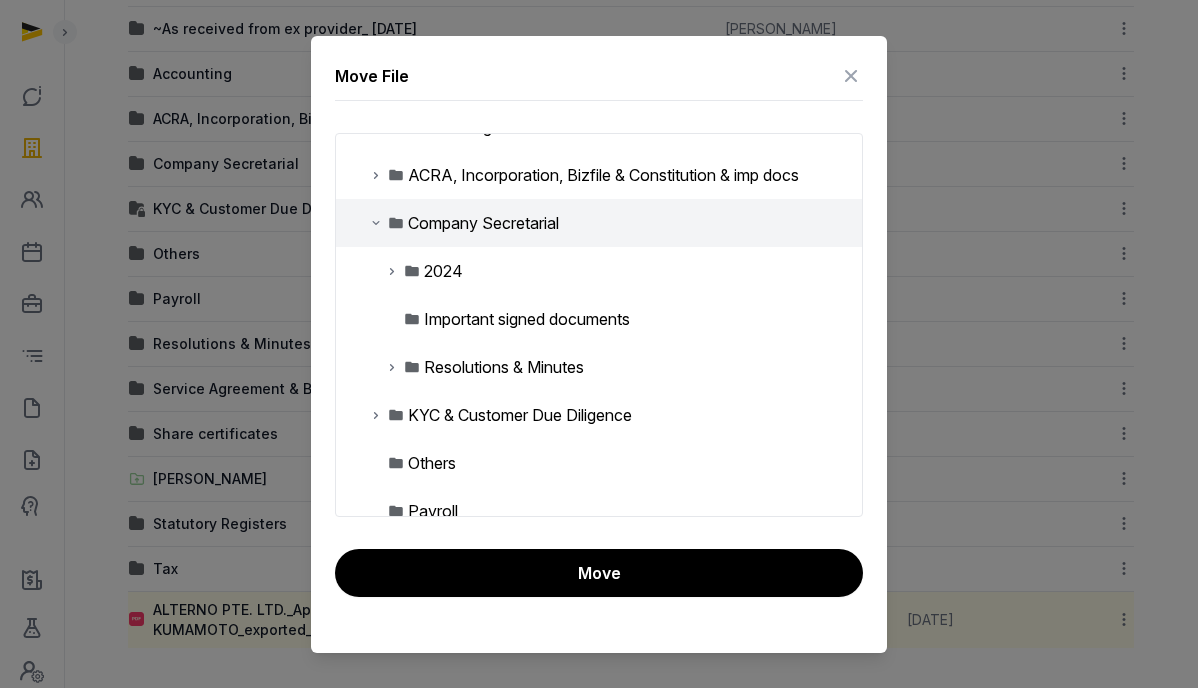 scroll, scrollTop: 171, scrollLeft: 0, axis: vertical 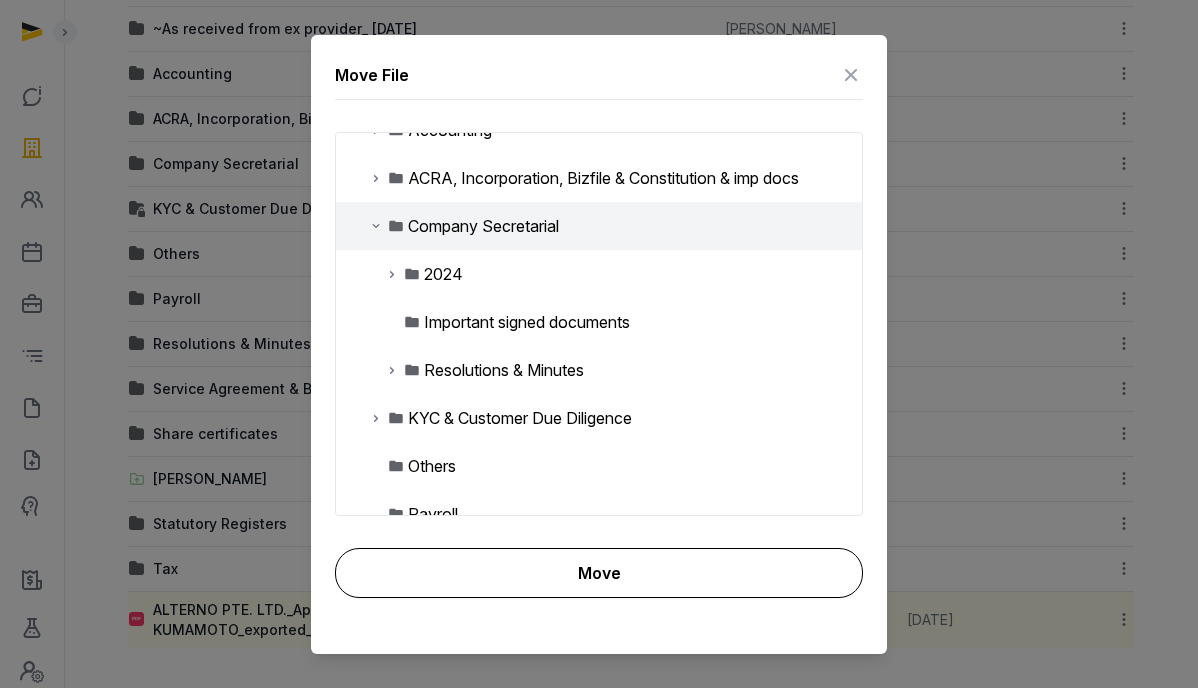 click on "Move" at bounding box center (599, 573) 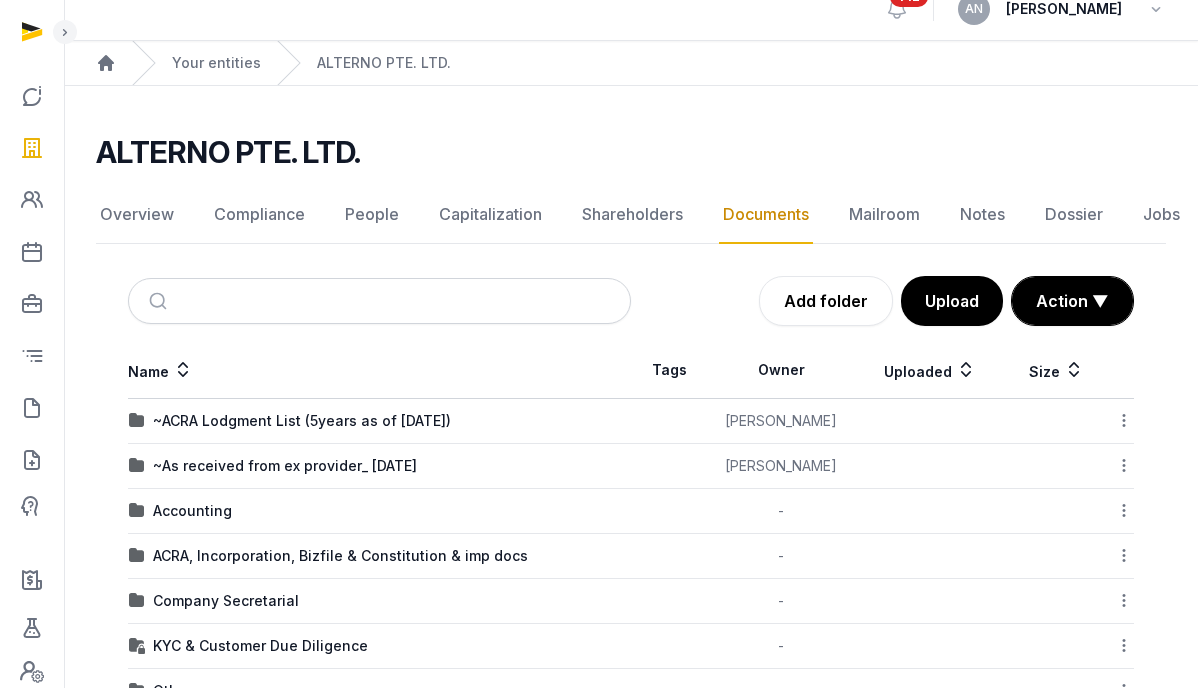 scroll, scrollTop: 197, scrollLeft: 0, axis: vertical 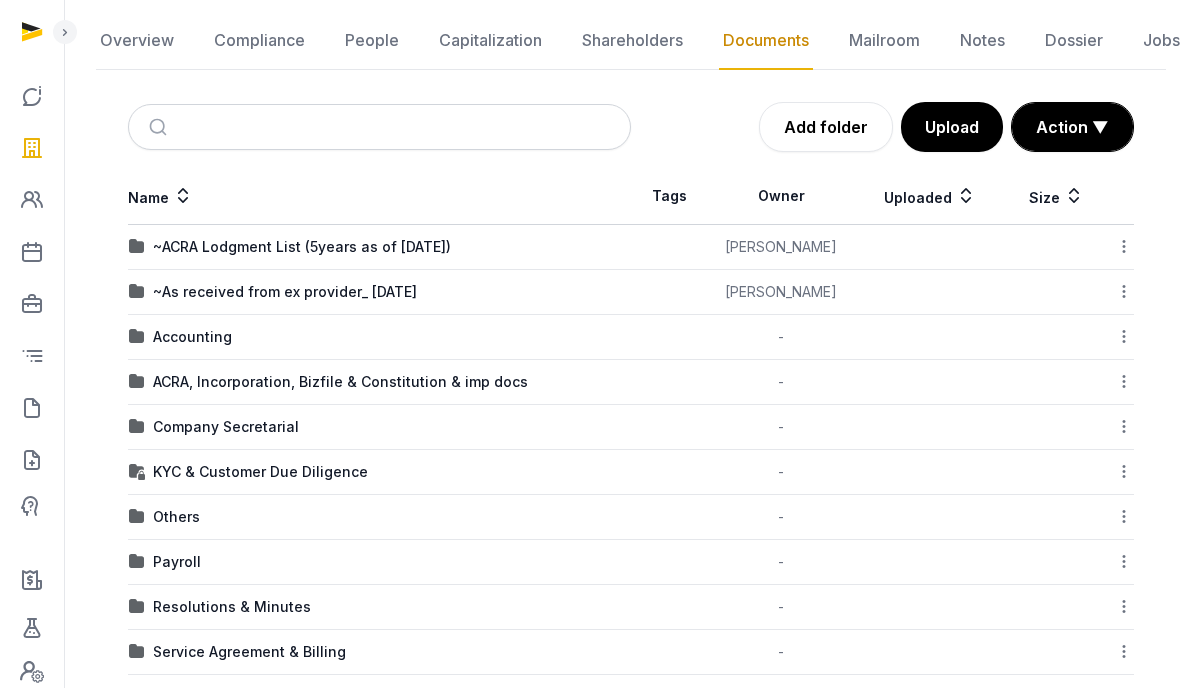 click on "Company Secretarial" at bounding box center [379, 427] 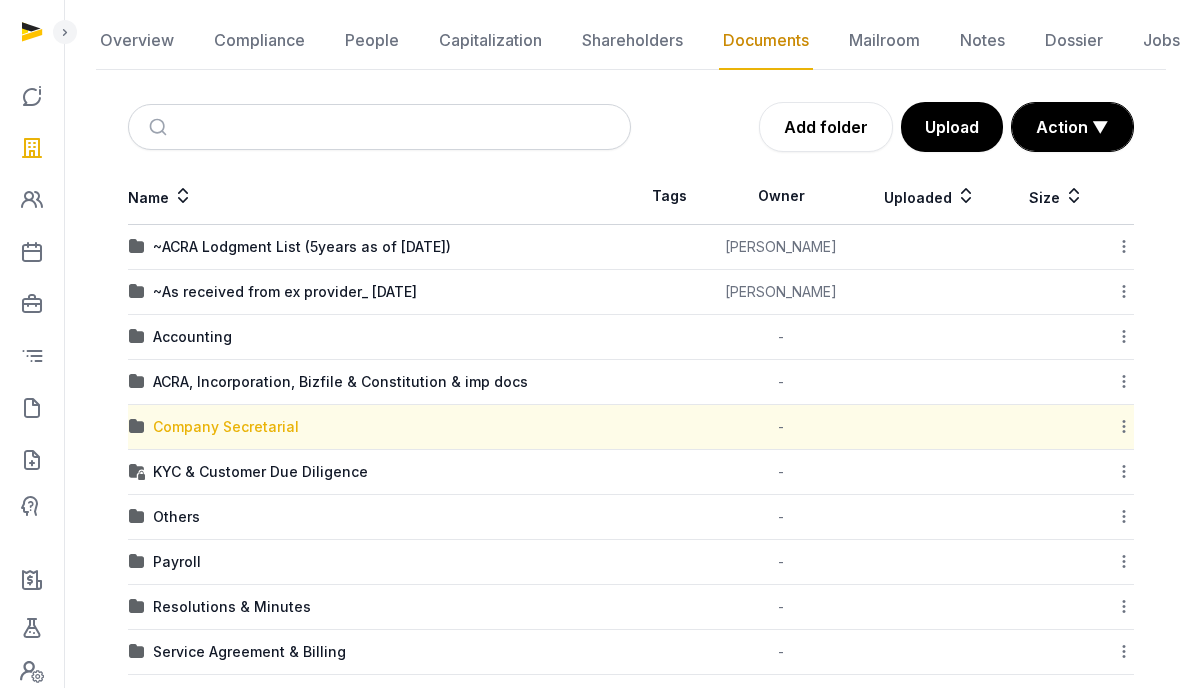 click on "Company Secretarial" at bounding box center [226, 427] 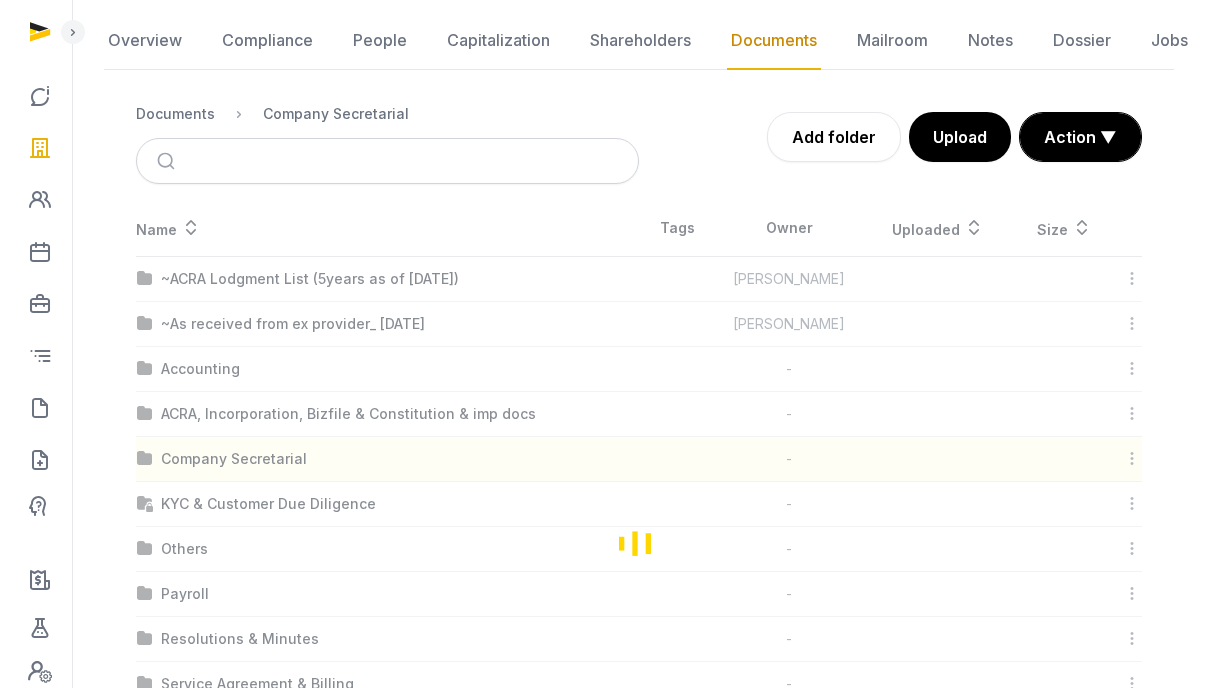 scroll, scrollTop: 0, scrollLeft: 0, axis: both 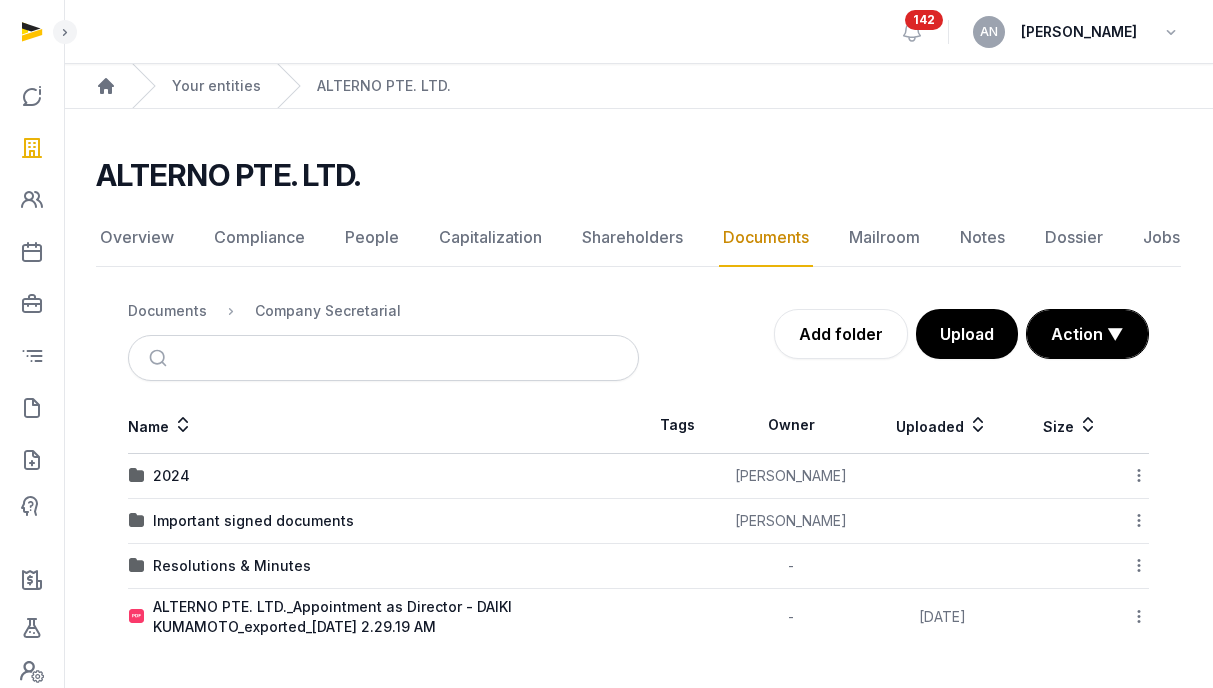 click 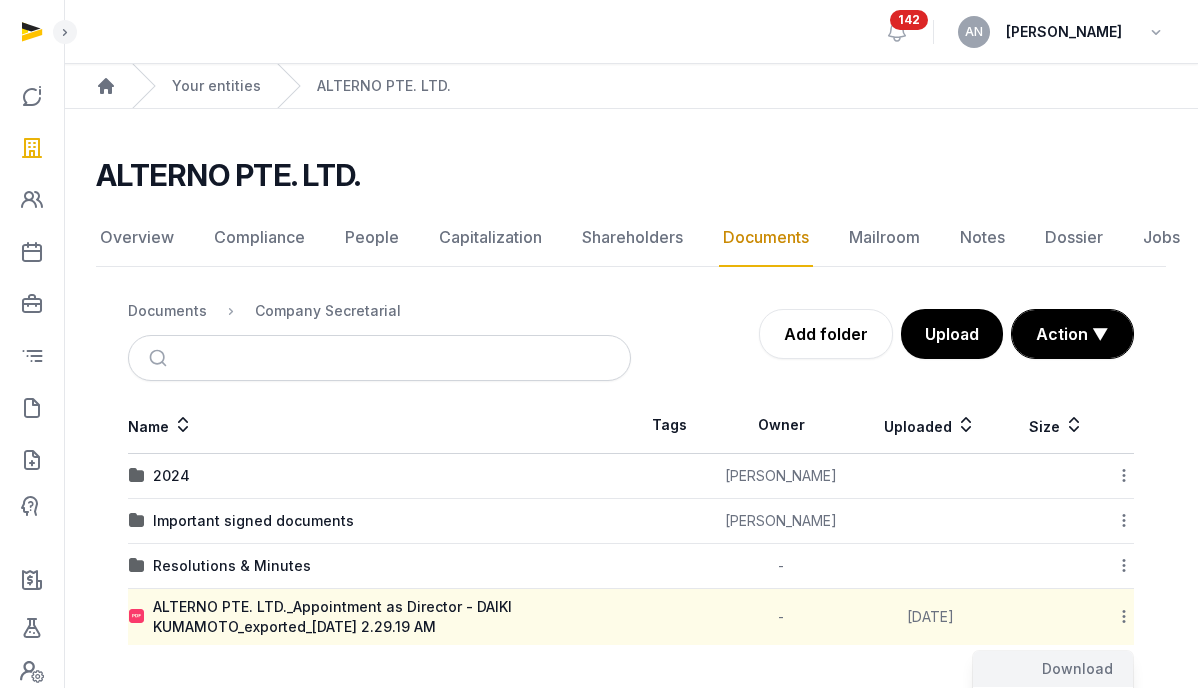 click on "Download" 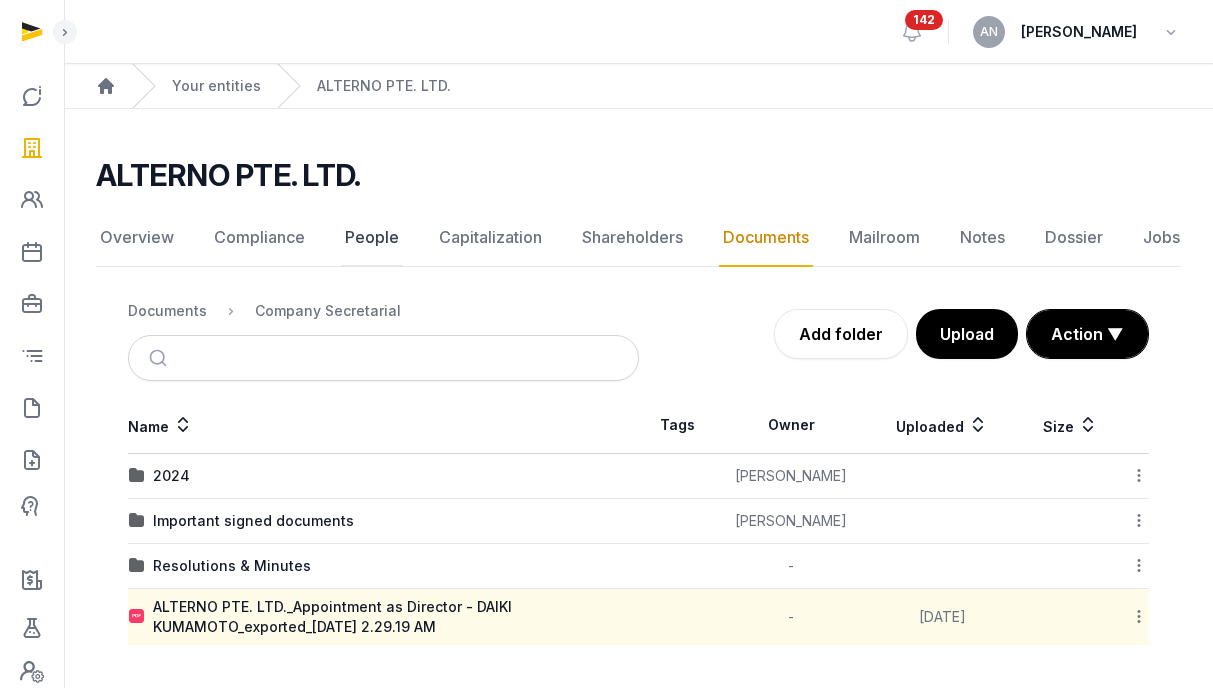 click on "People" 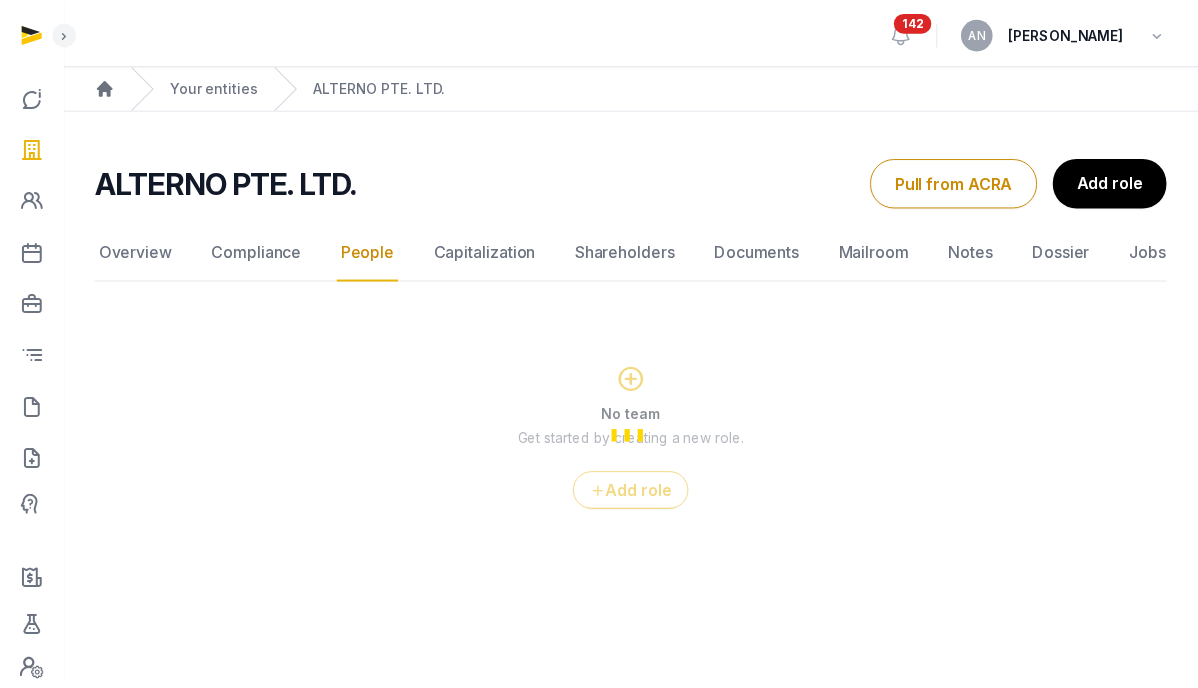 scroll, scrollTop: 5, scrollLeft: 0, axis: vertical 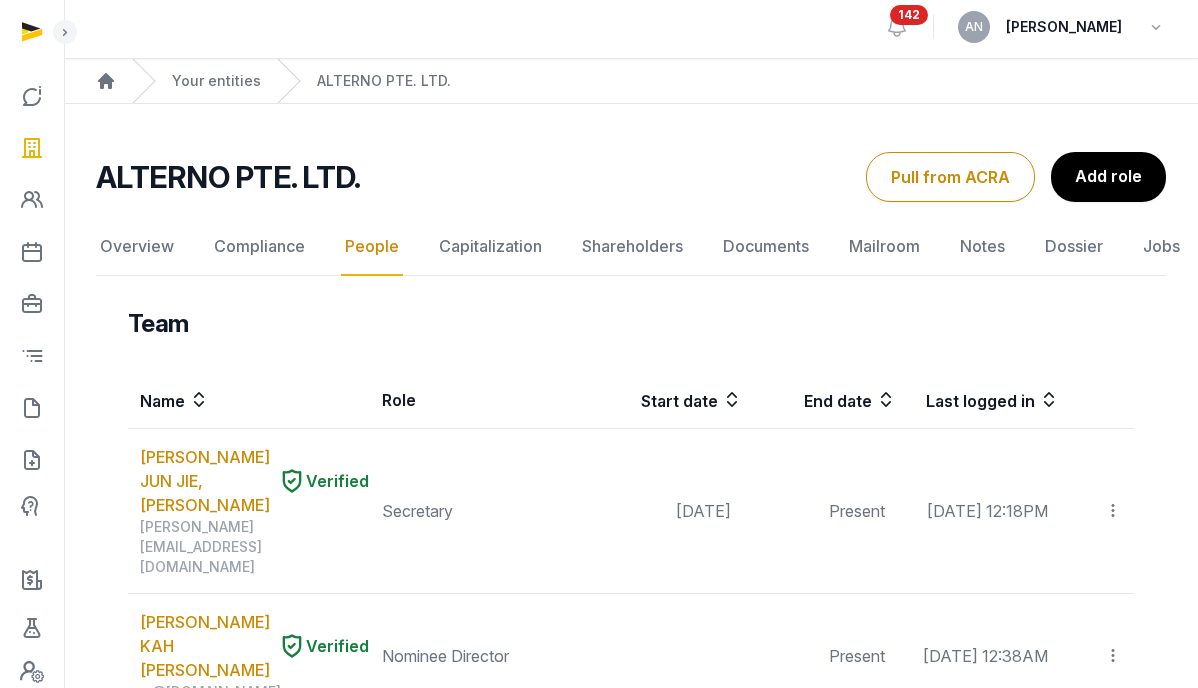 click on "ALTERNO PTE. LTD." at bounding box center (228, 177) 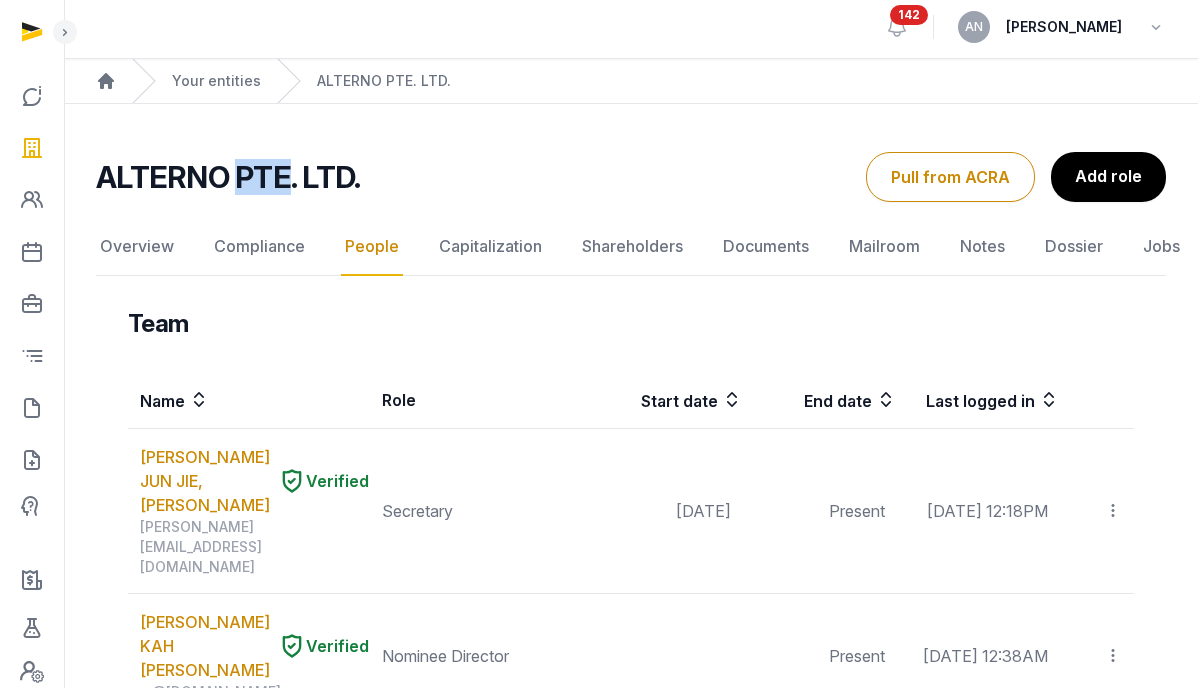 click on "ALTERNO PTE. LTD." at bounding box center [228, 177] 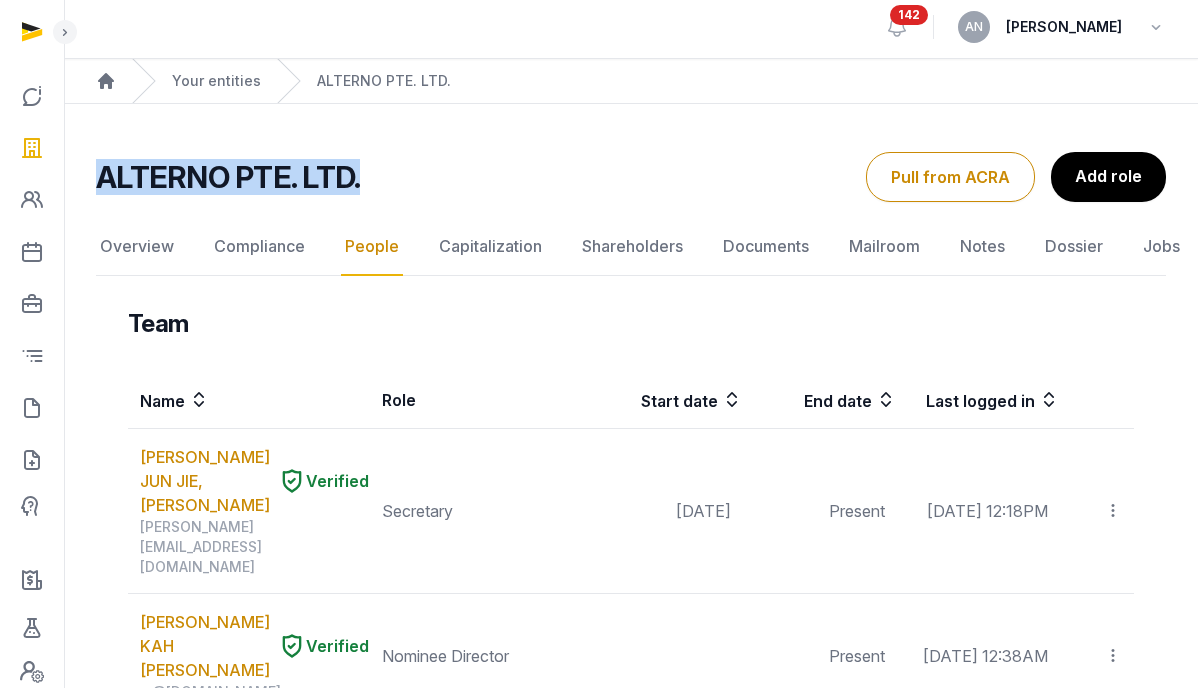 click on "ALTERNO PTE. LTD." at bounding box center (228, 177) 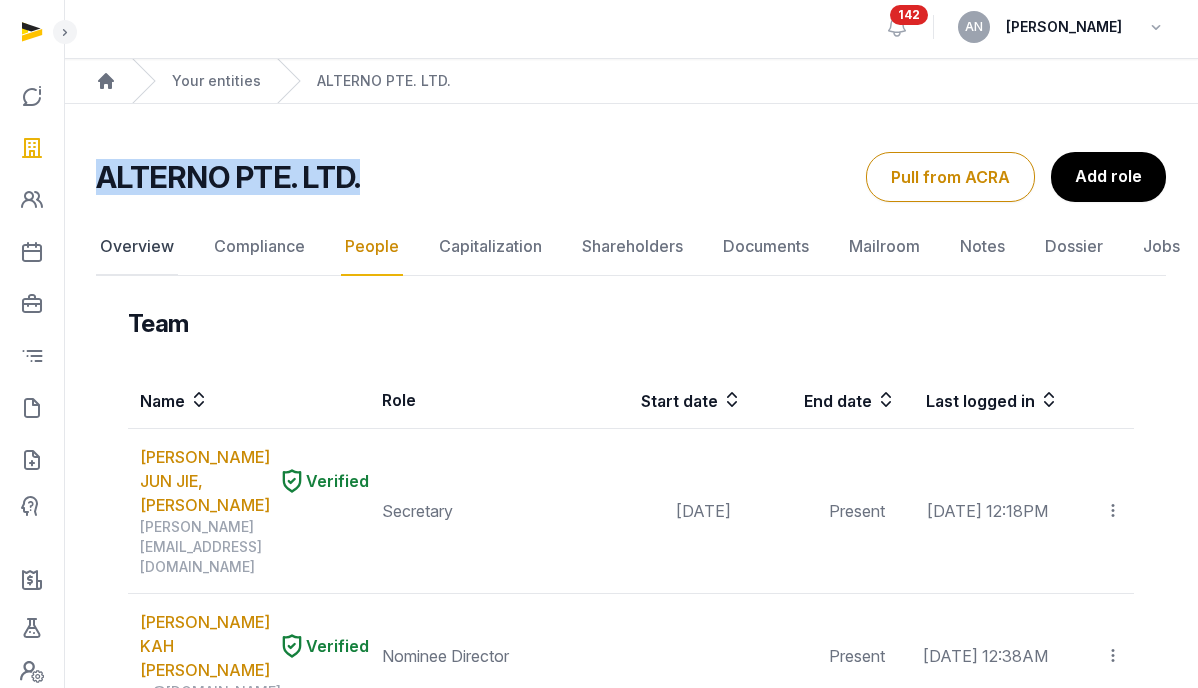 click on "Overview" 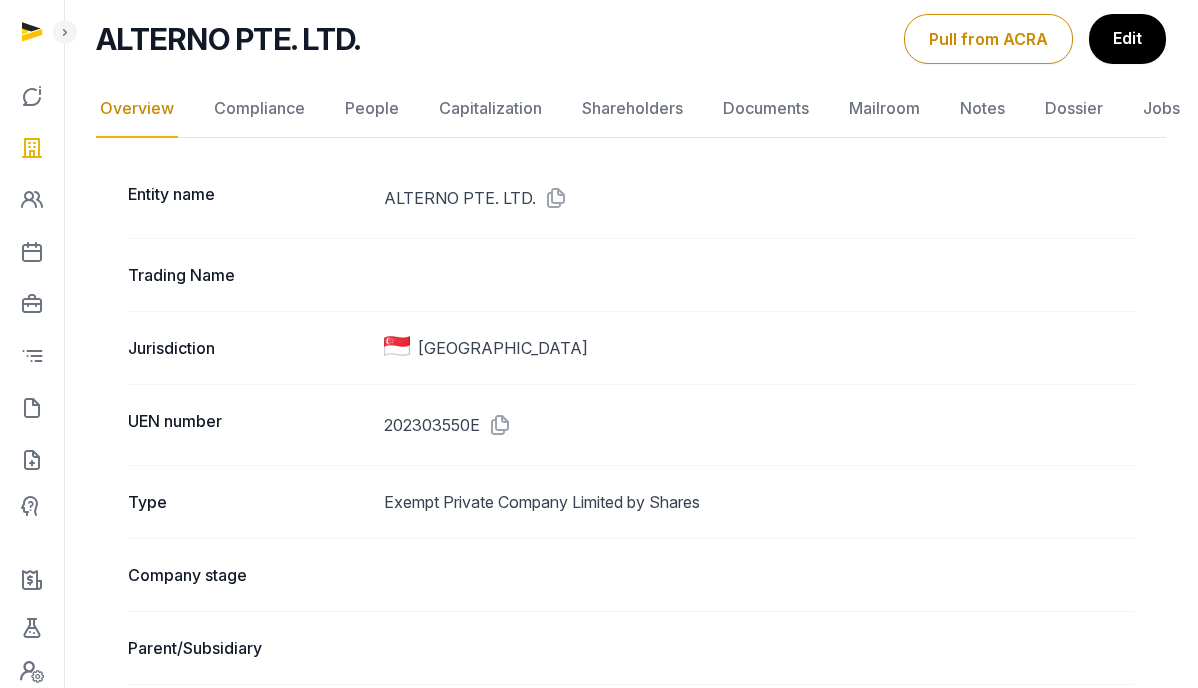 scroll, scrollTop: 149, scrollLeft: 0, axis: vertical 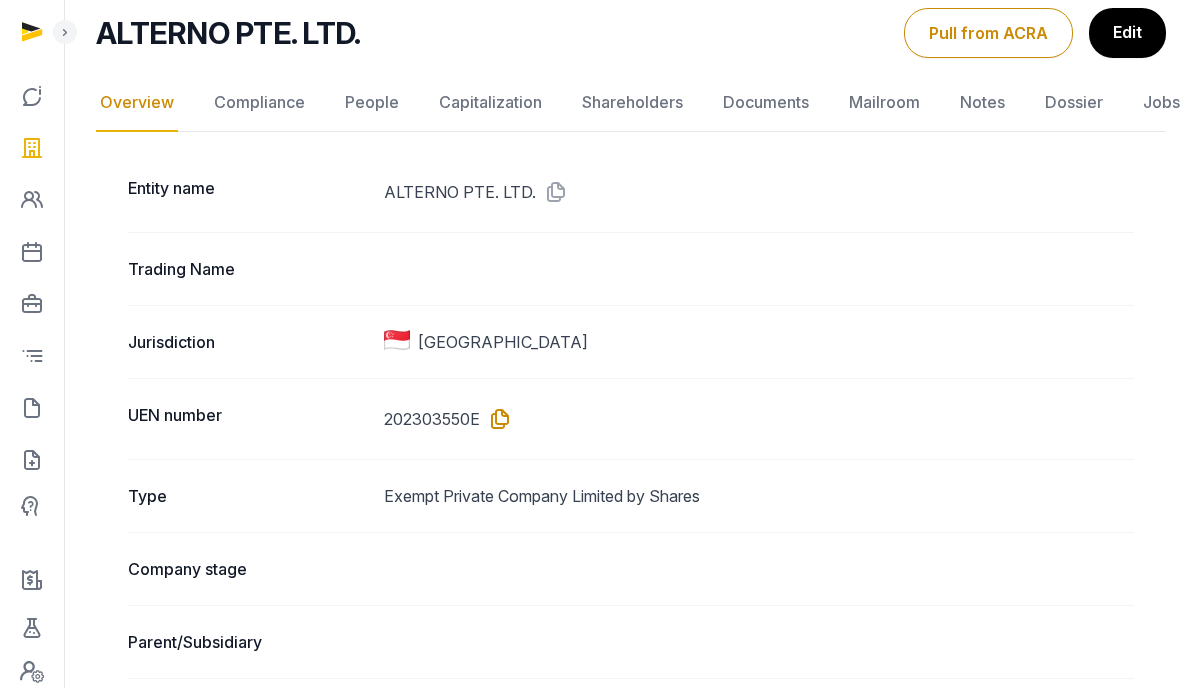click at bounding box center [496, 419] 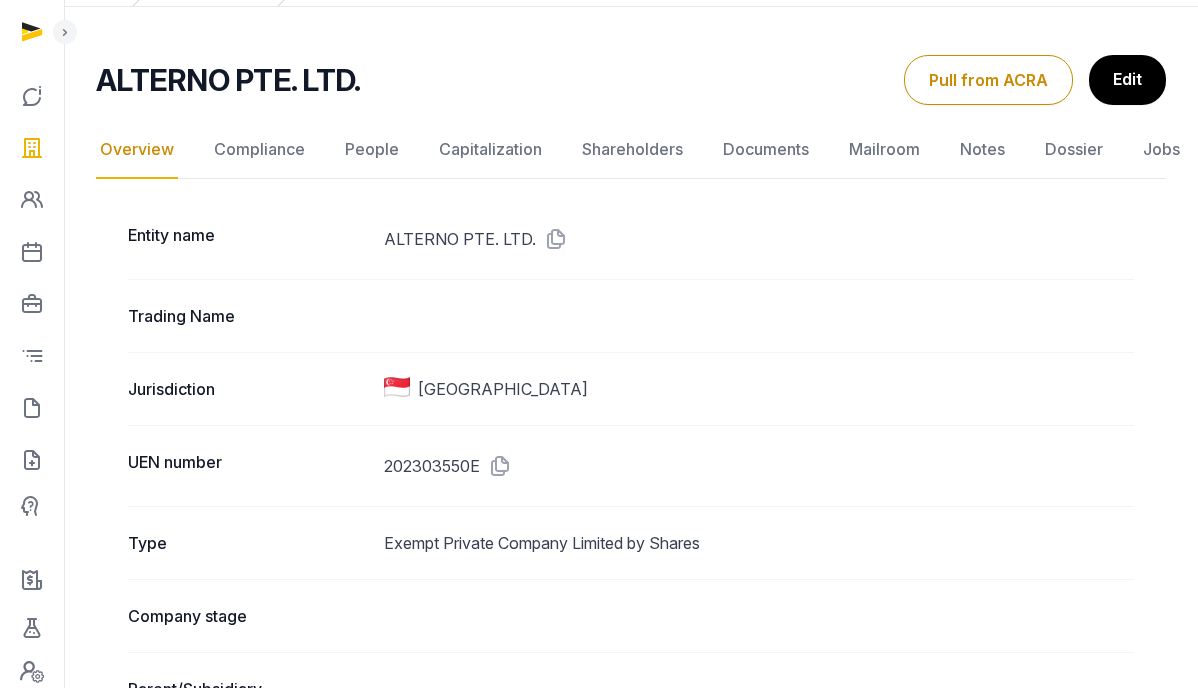 scroll, scrollTop: 93, scrollLeft: 0, axis: vertical 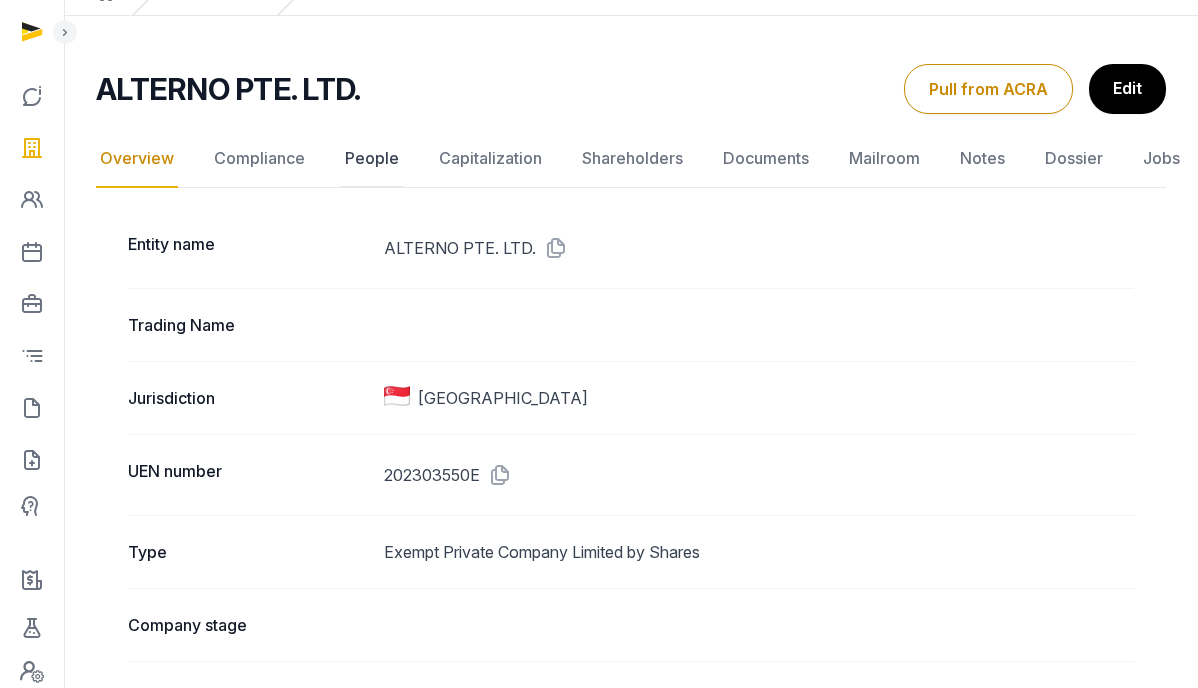click on "People" 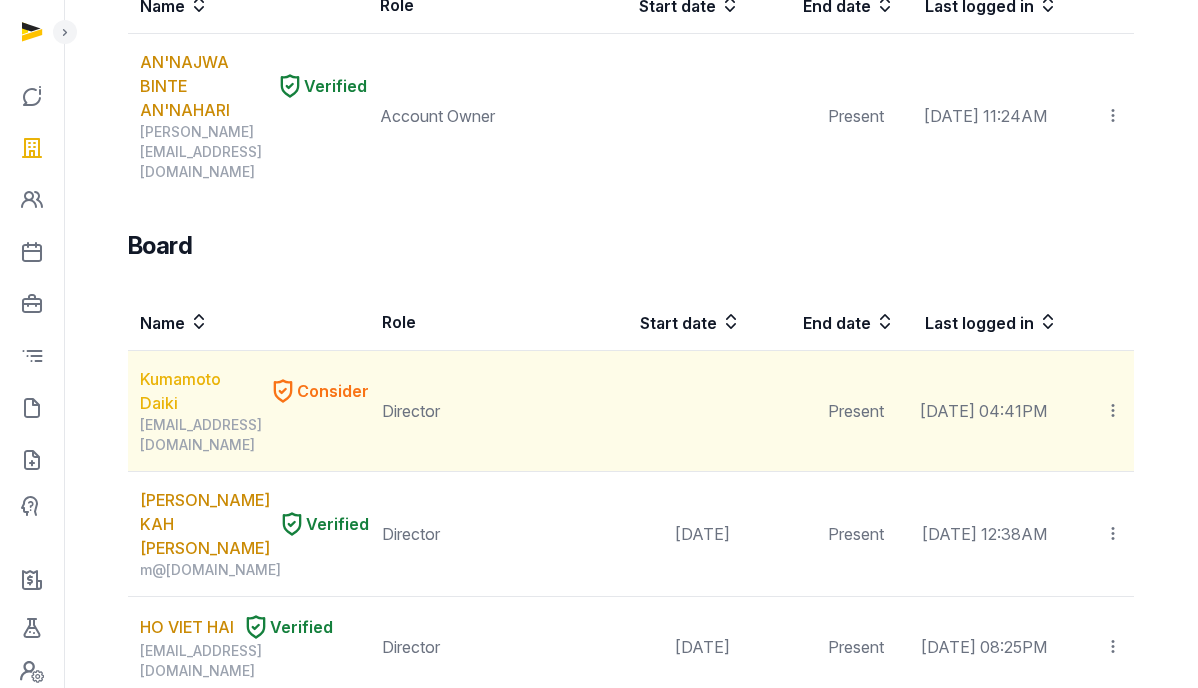 click on "Kumamoto Daiki" at bounding box center (200, 391) 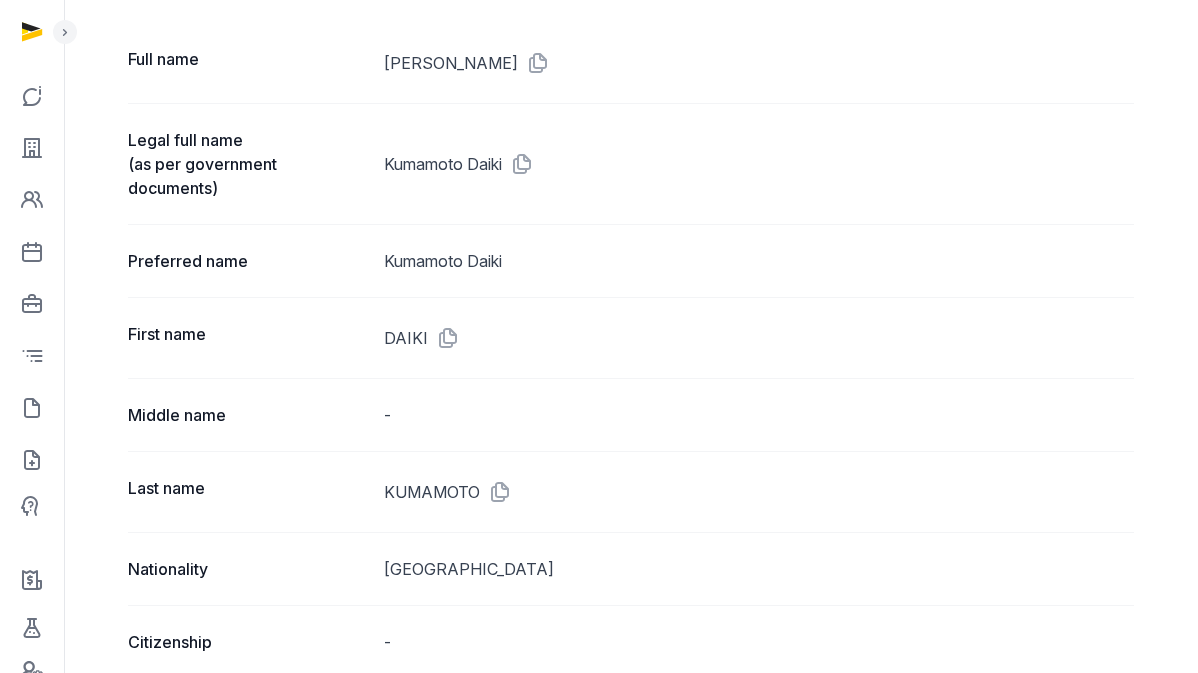 scroll, scrollTop: 102, scrollLeft: 0, axis: vertical 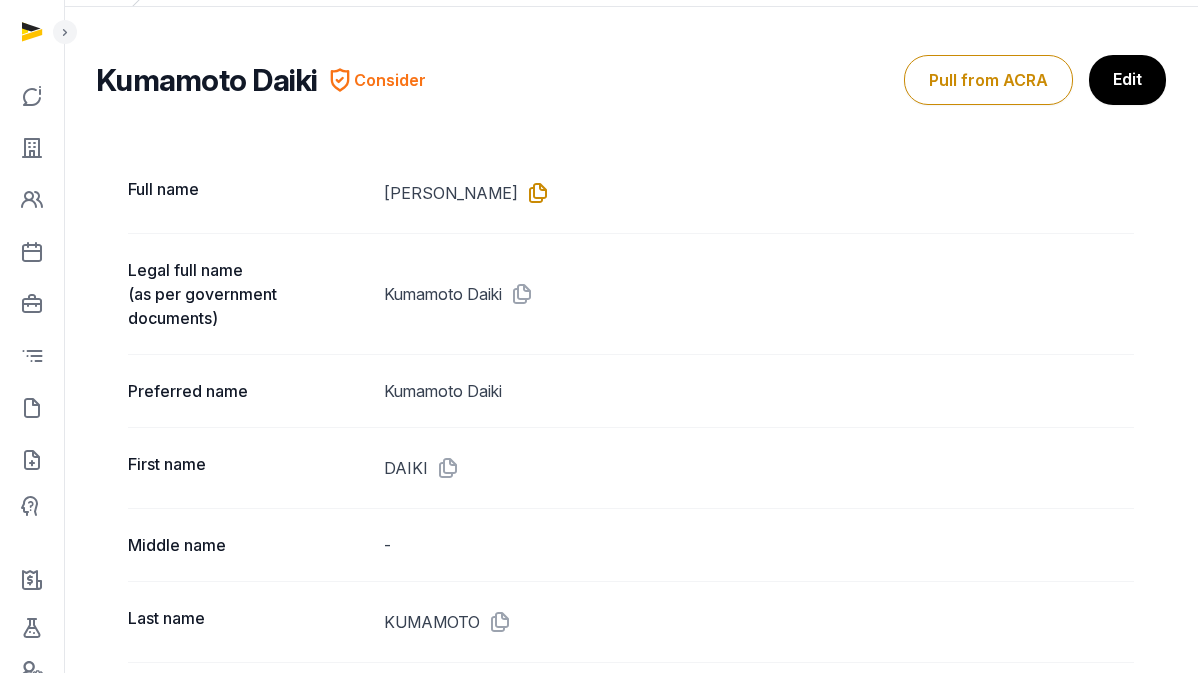 click at bounding box center [534, 193] 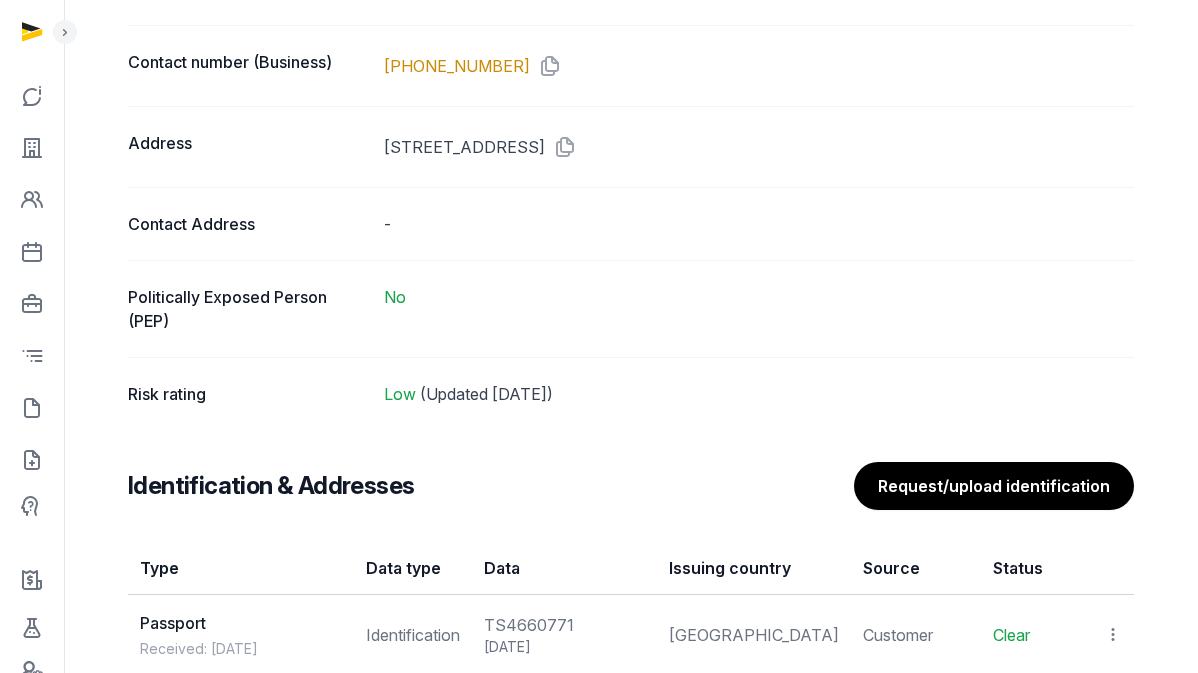 scroll, scrollTop: 1648, scrollLeft: 0, axis: vertical 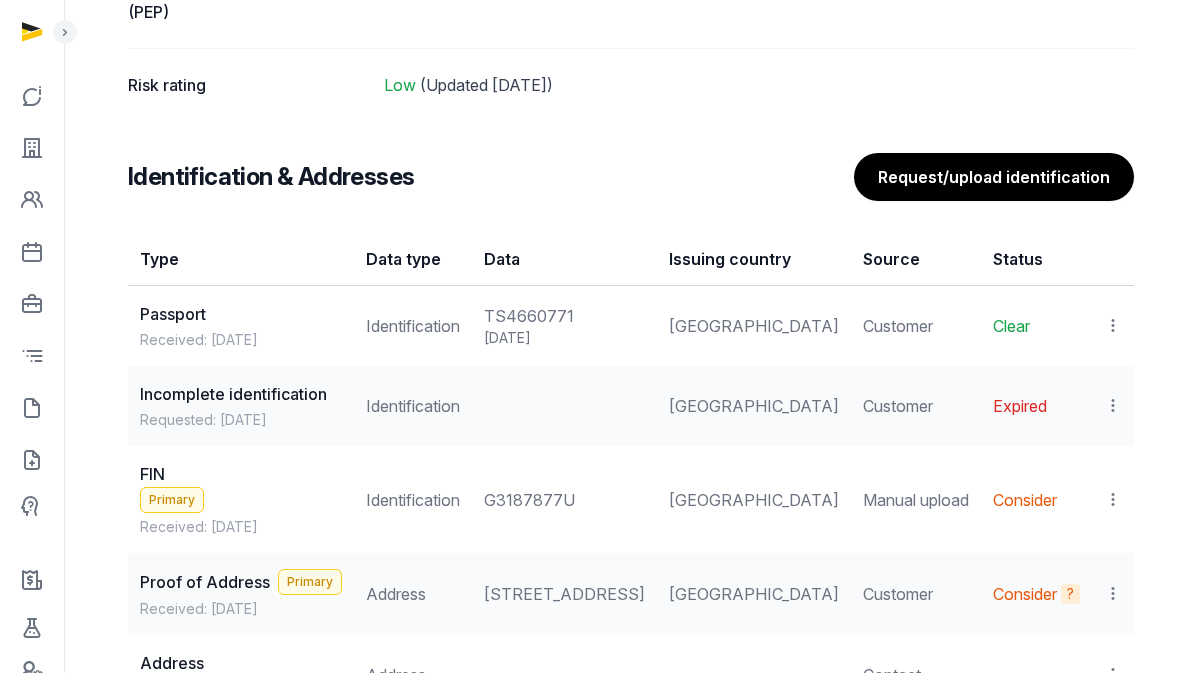 click 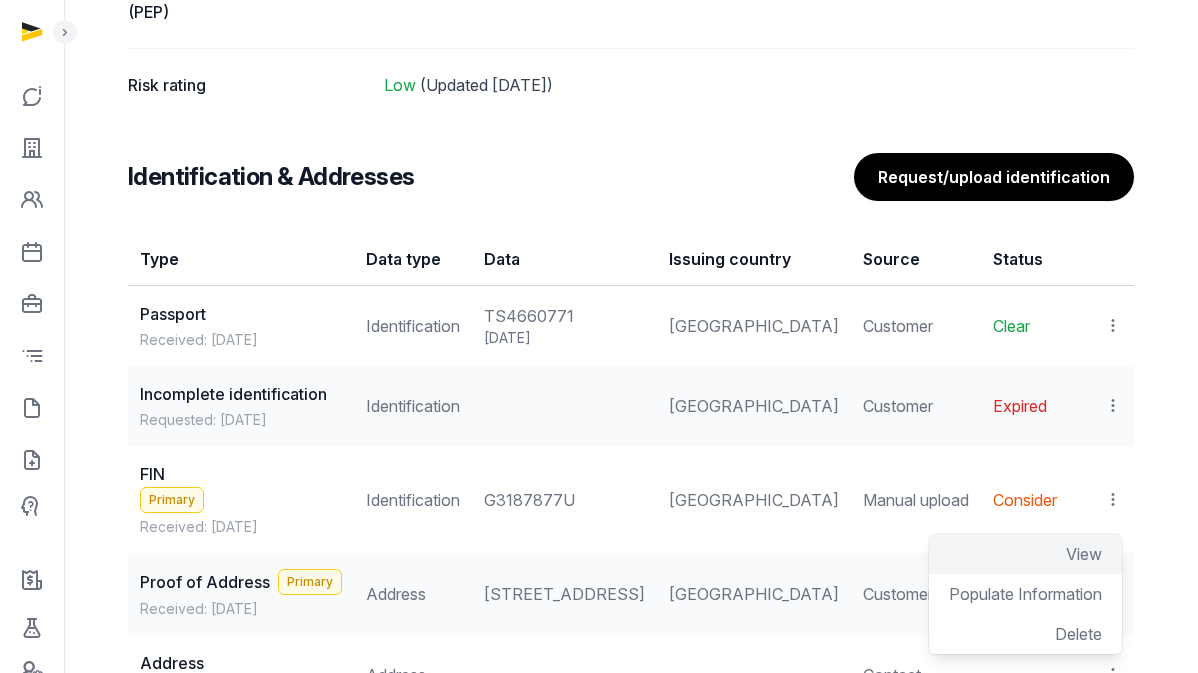 click on "View" at bounding box center [1084, 554] 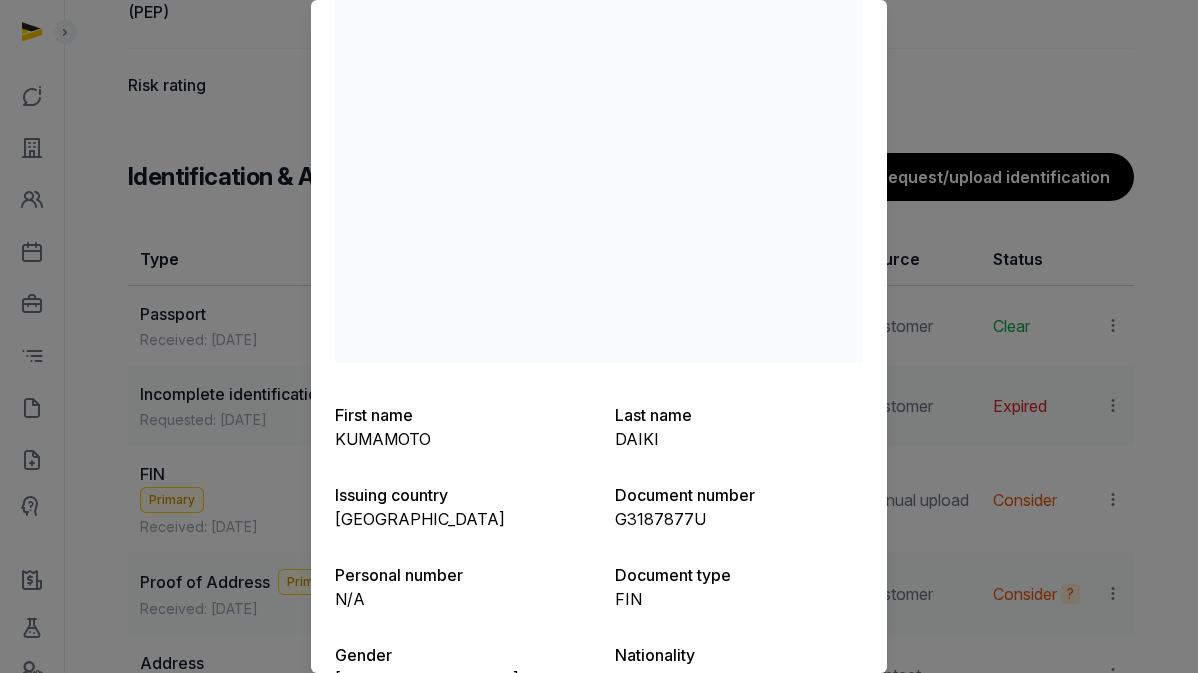 scroll, scrollTop: 625, scrollLeft: 0, axis: vertical 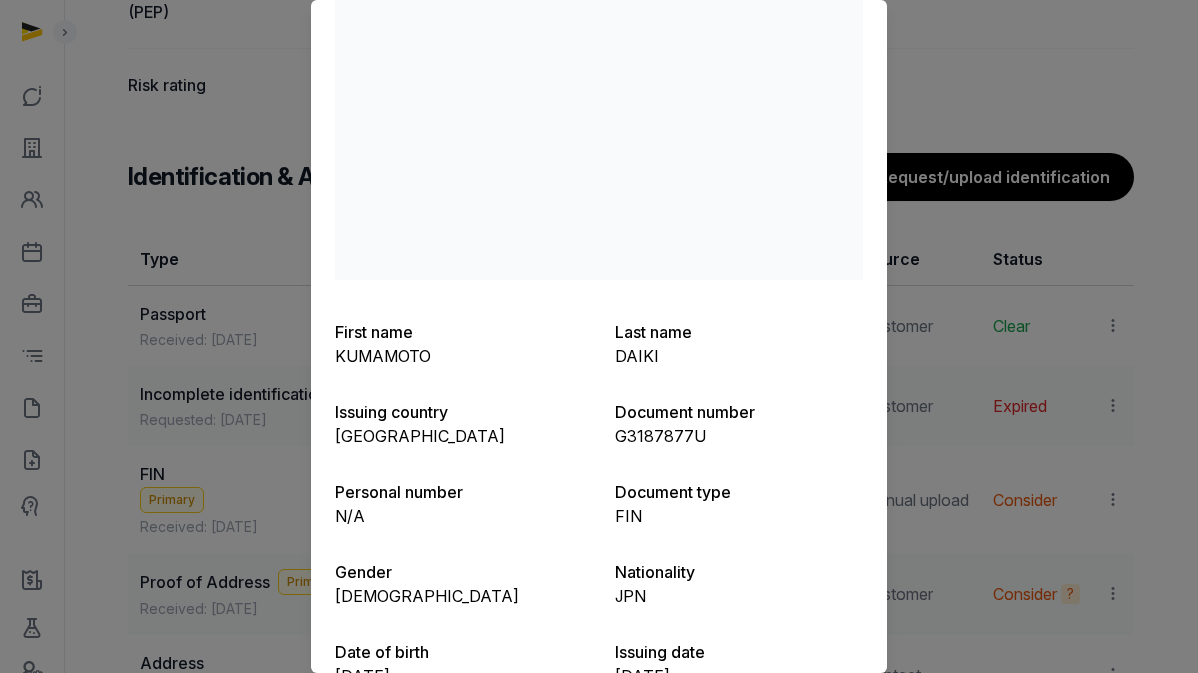 click on "G3187877U" at bounding box center (739, 436) 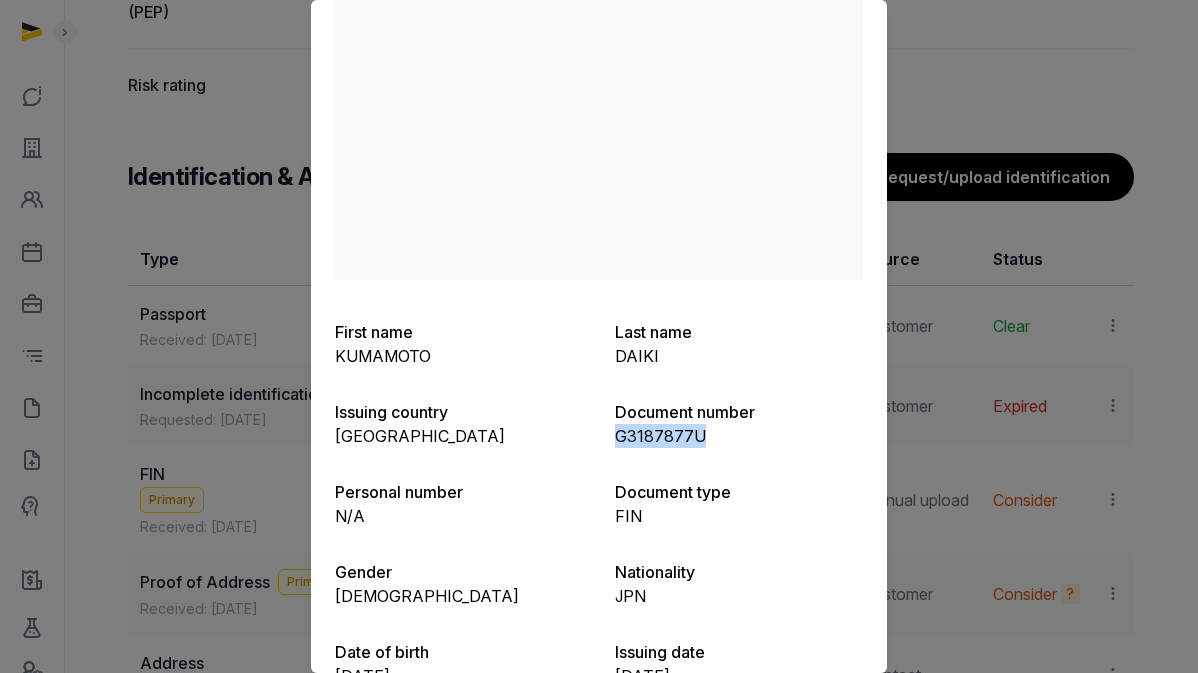 click on "G3187877U" at bounding box center [739, 436] 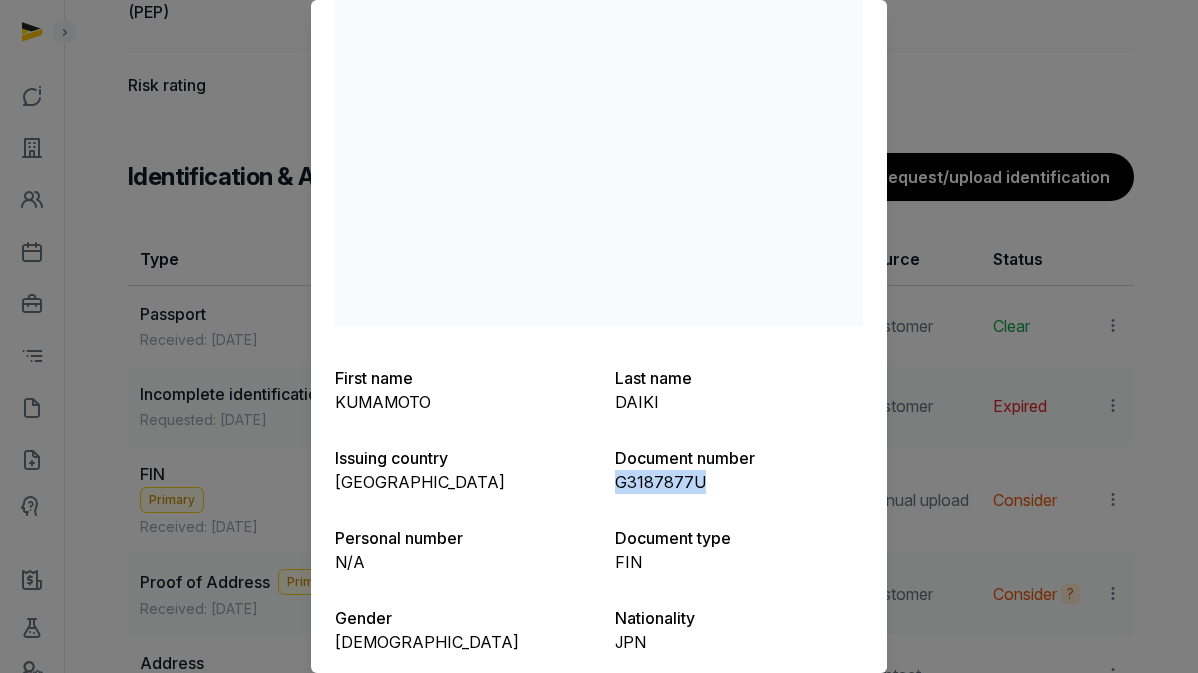 scroll, scrollTop: 534, scrollLeft: 0, axis: vertical 